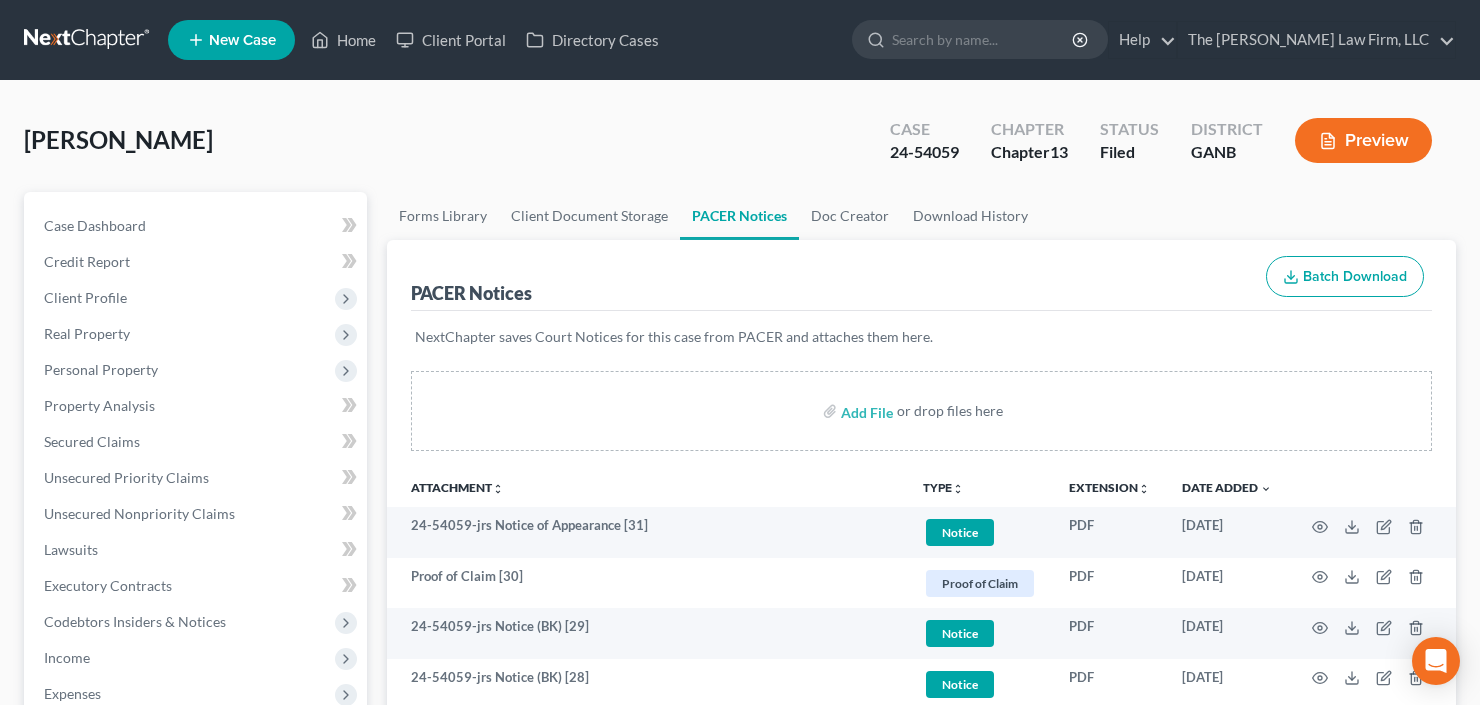 scroll, scrollTop: 0, scrollLeft: 0, axis: both 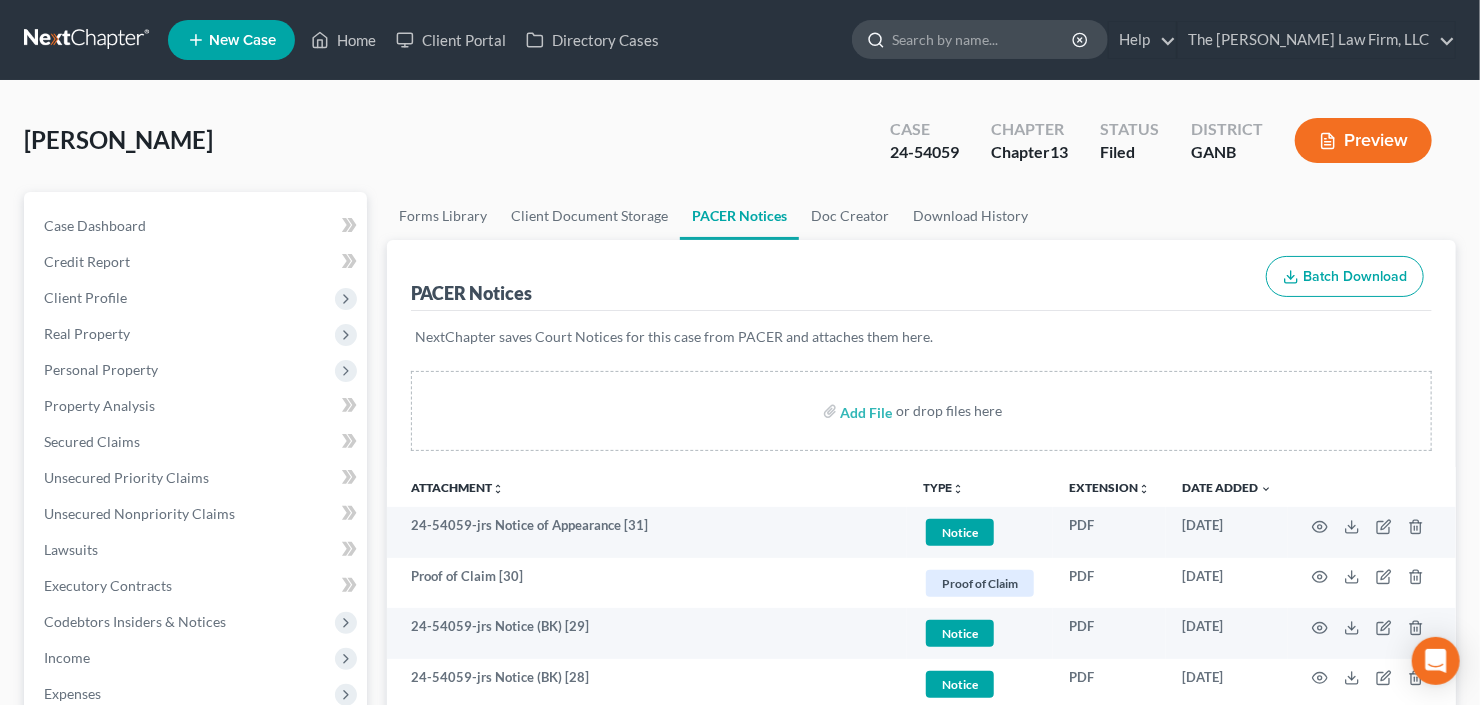click at bounding box center [983, 39] 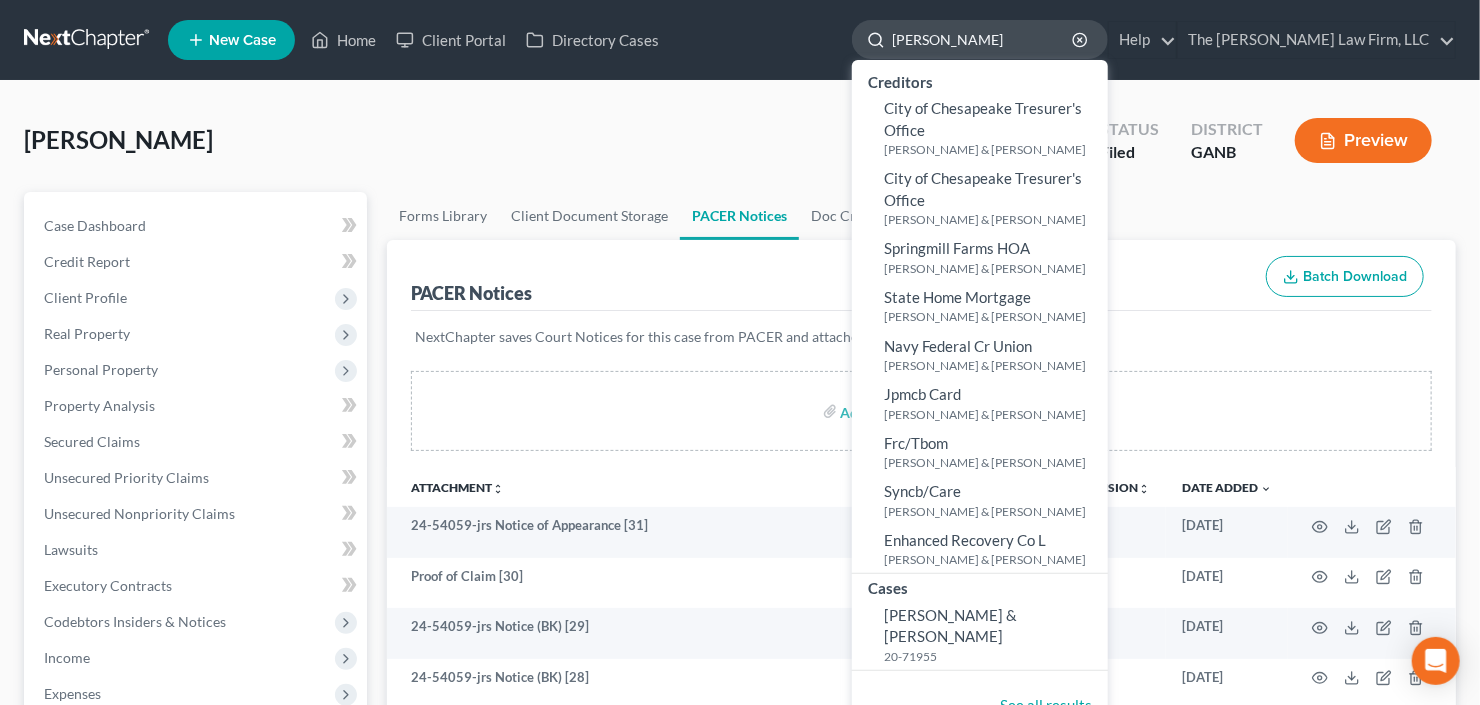 type on "chappell" 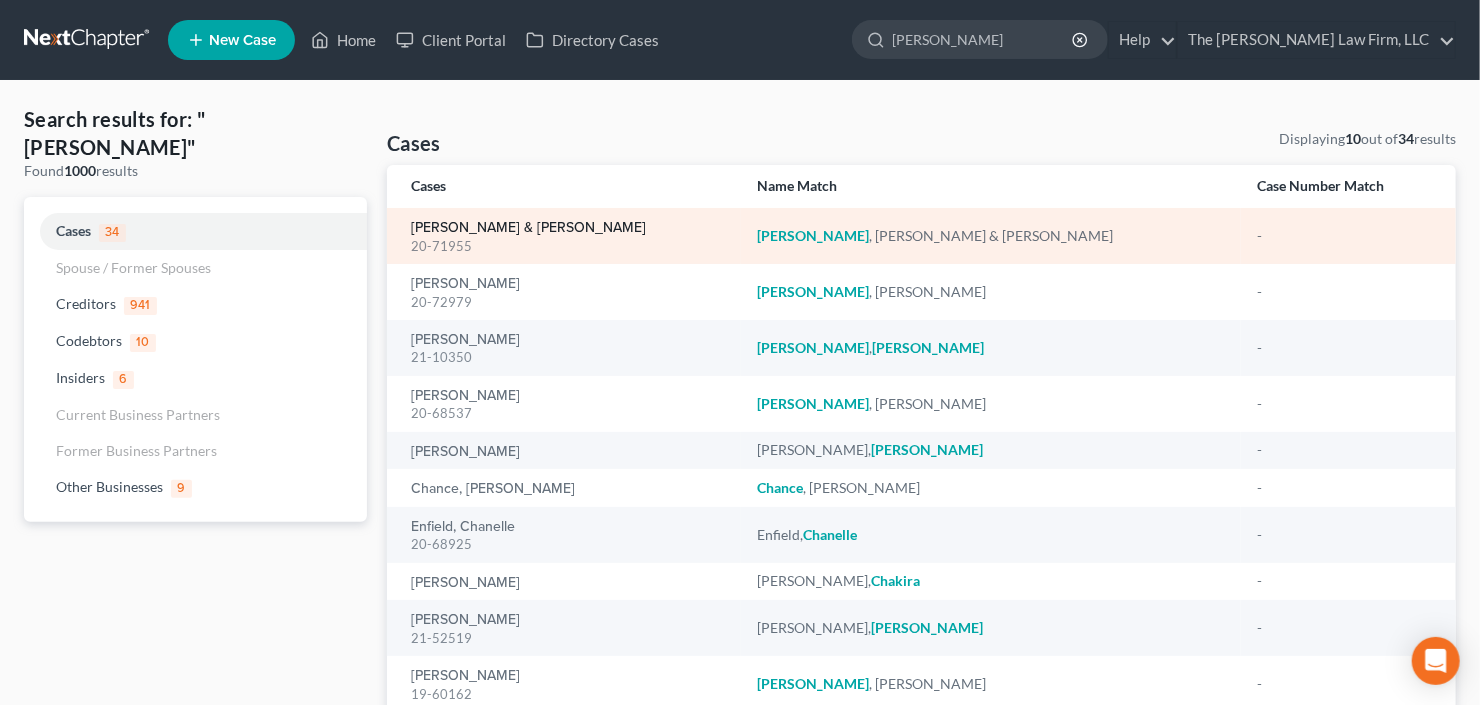 click on "[PERSON_NAME] & [PERSON_NAME]" at bounding box center (528, 228) 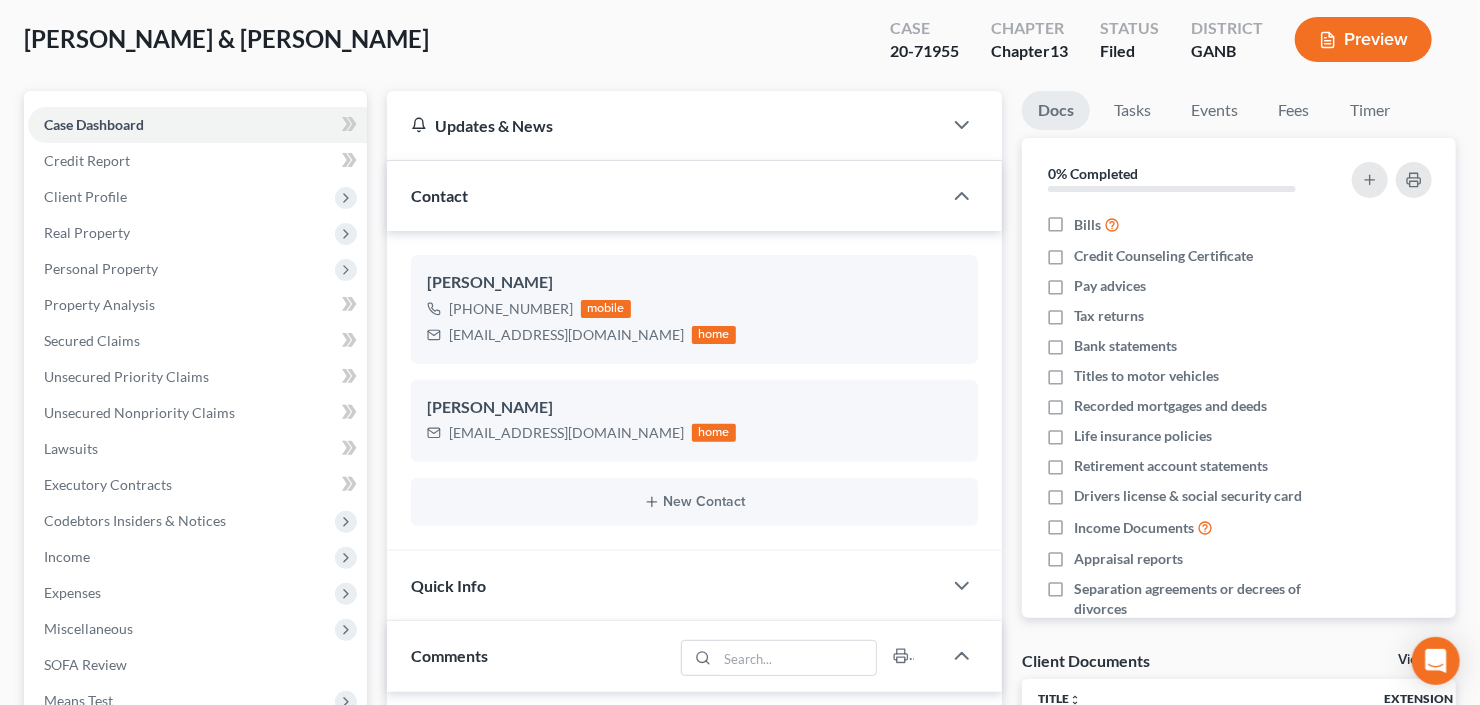 scroll, scrollTop: 240, scrollLeft: 0, axis: vertical 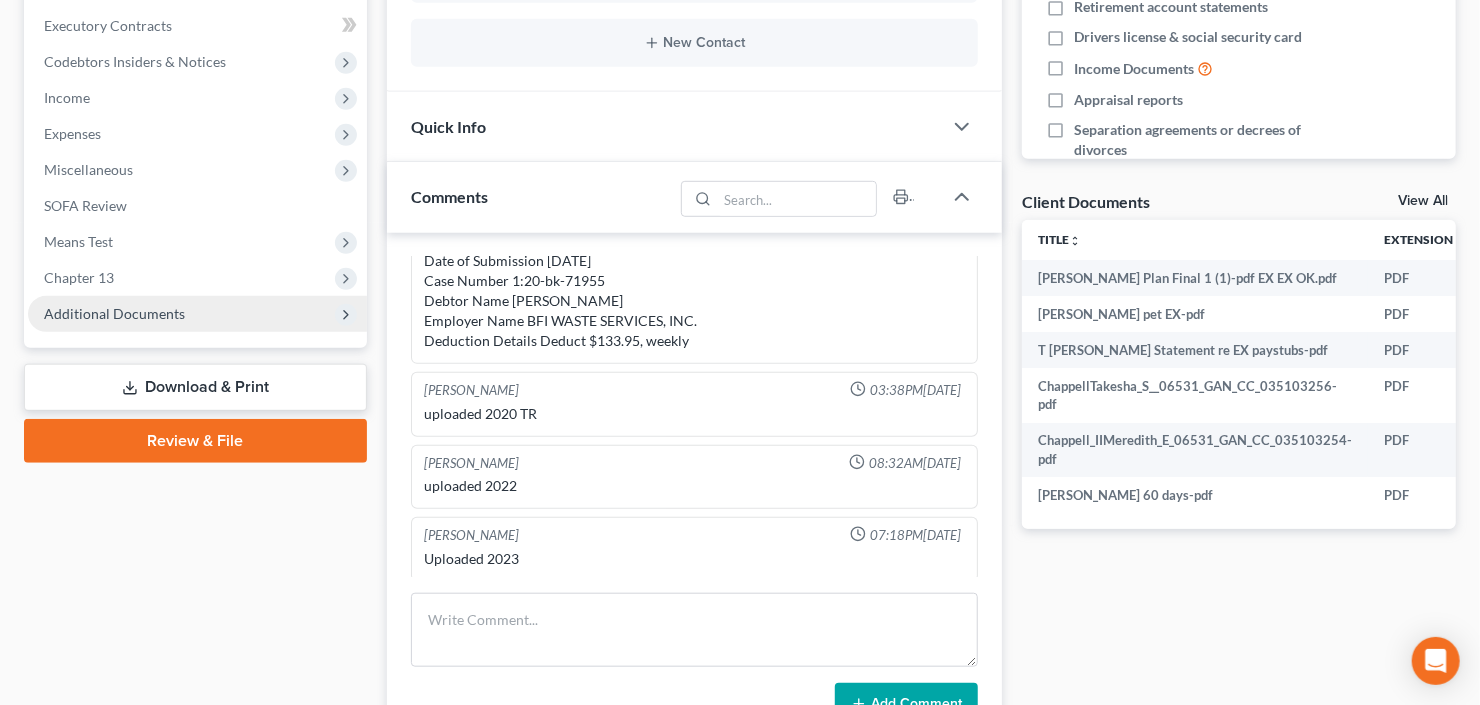 click on "Additional Documents" at bounding box center (114, 313) 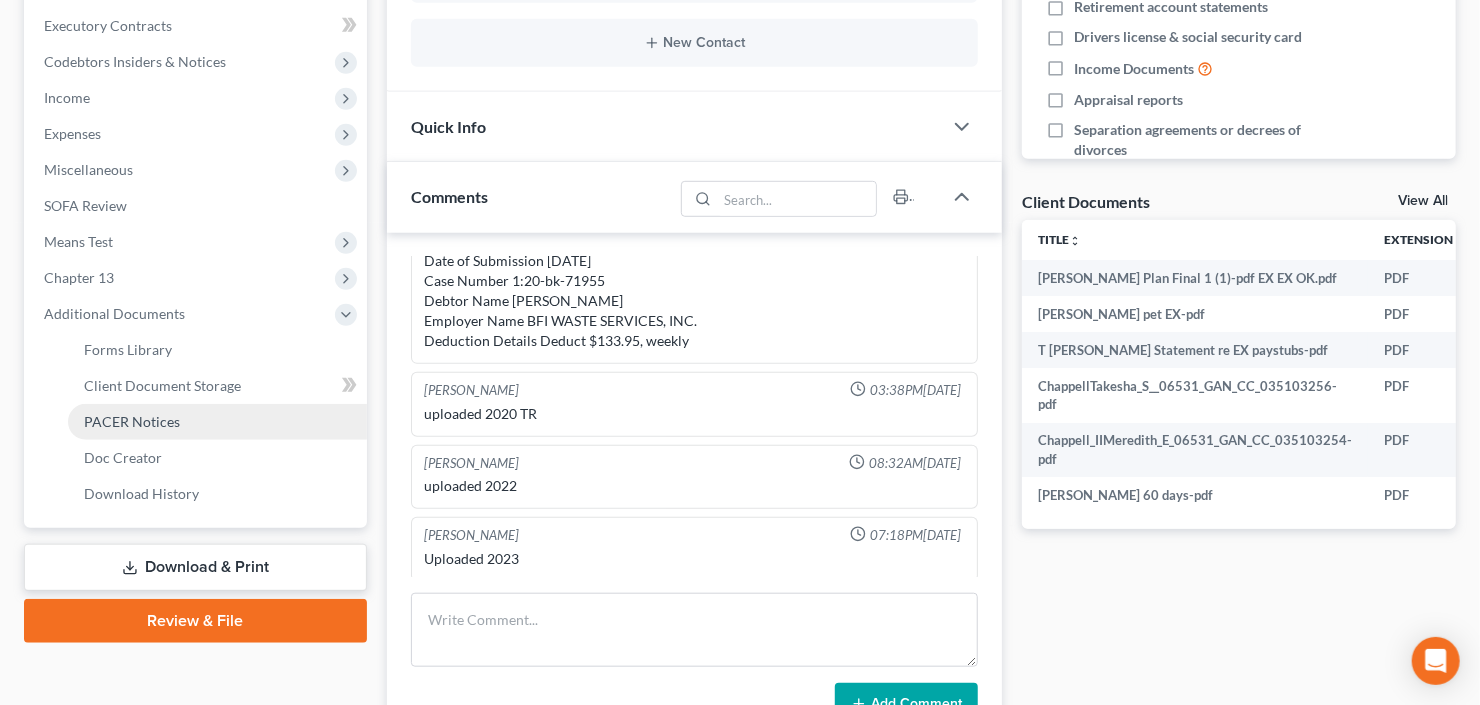 click on "PACER Notices" at bounding box center (132, 421) 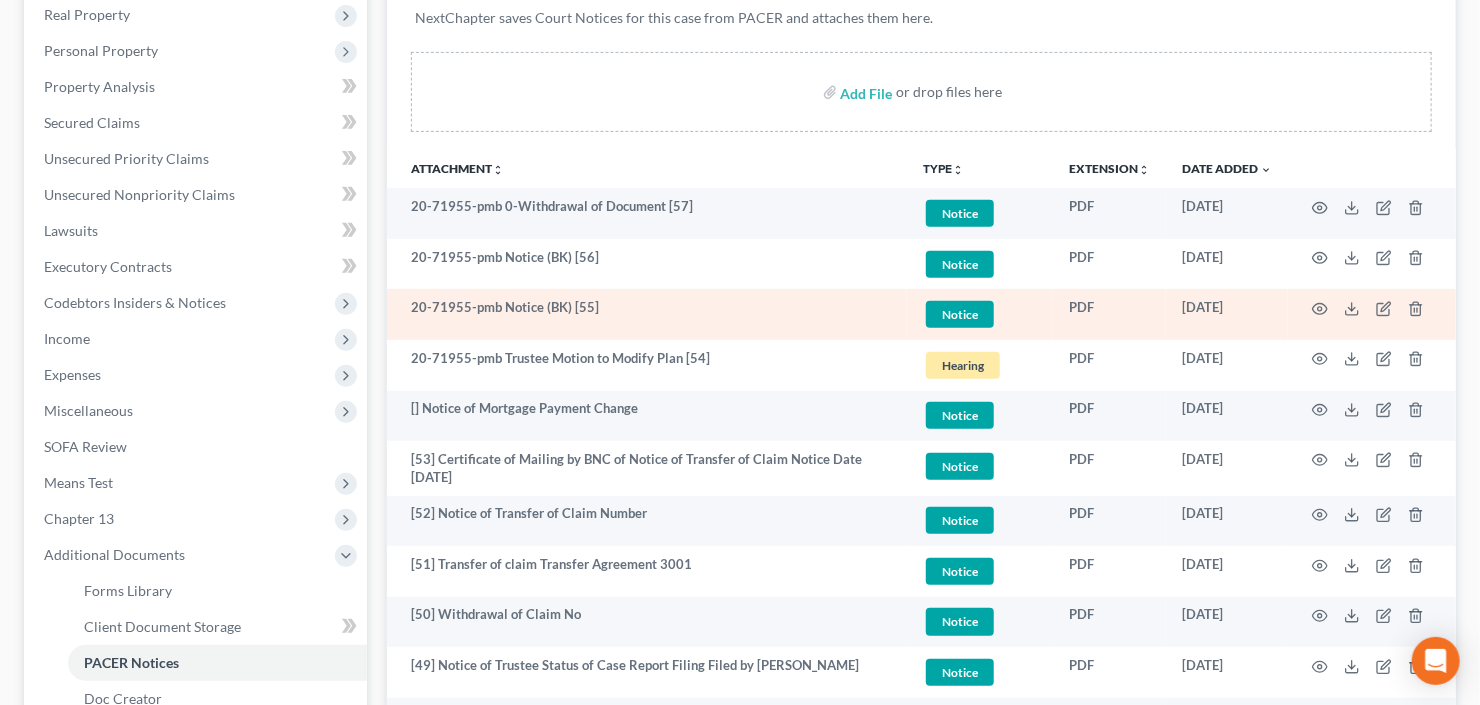 scroll, scrollTop: 320, scrollLeft: 0, axis: vertical 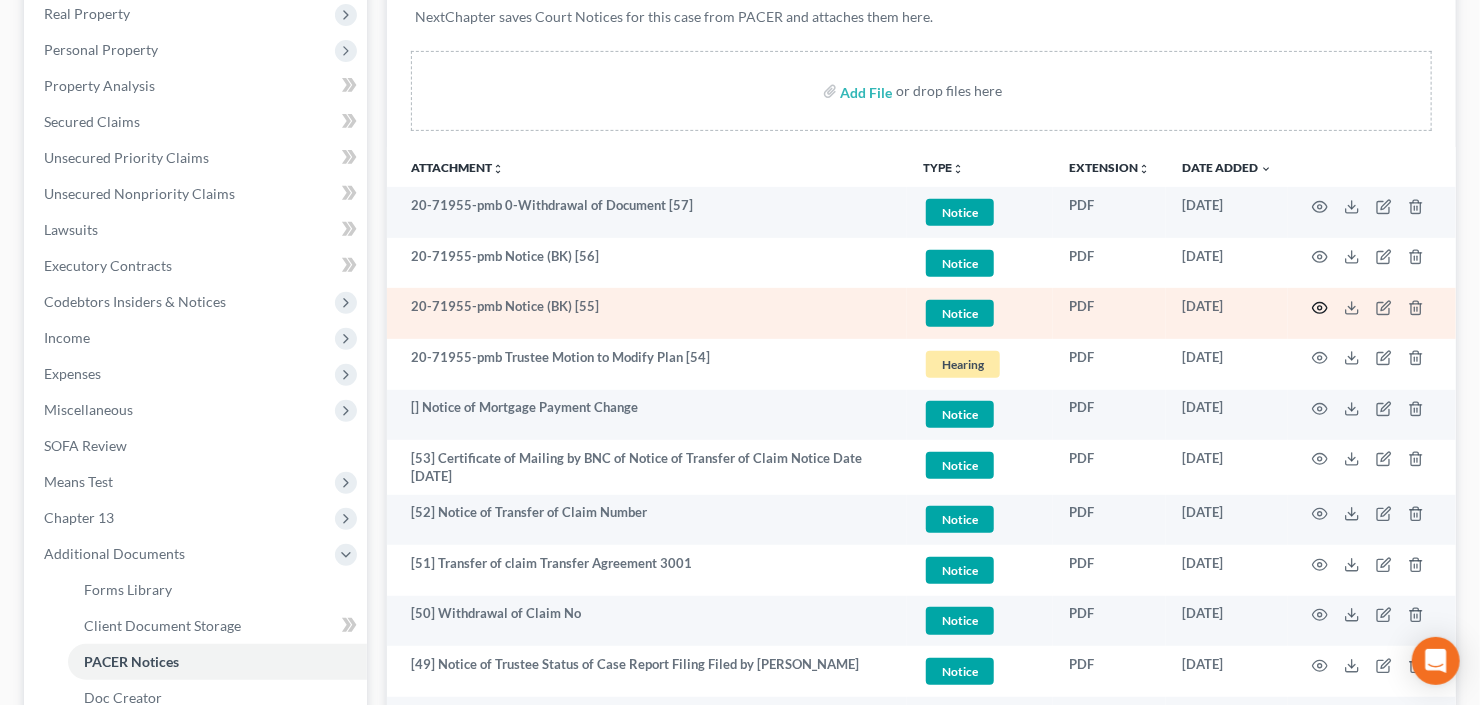 click 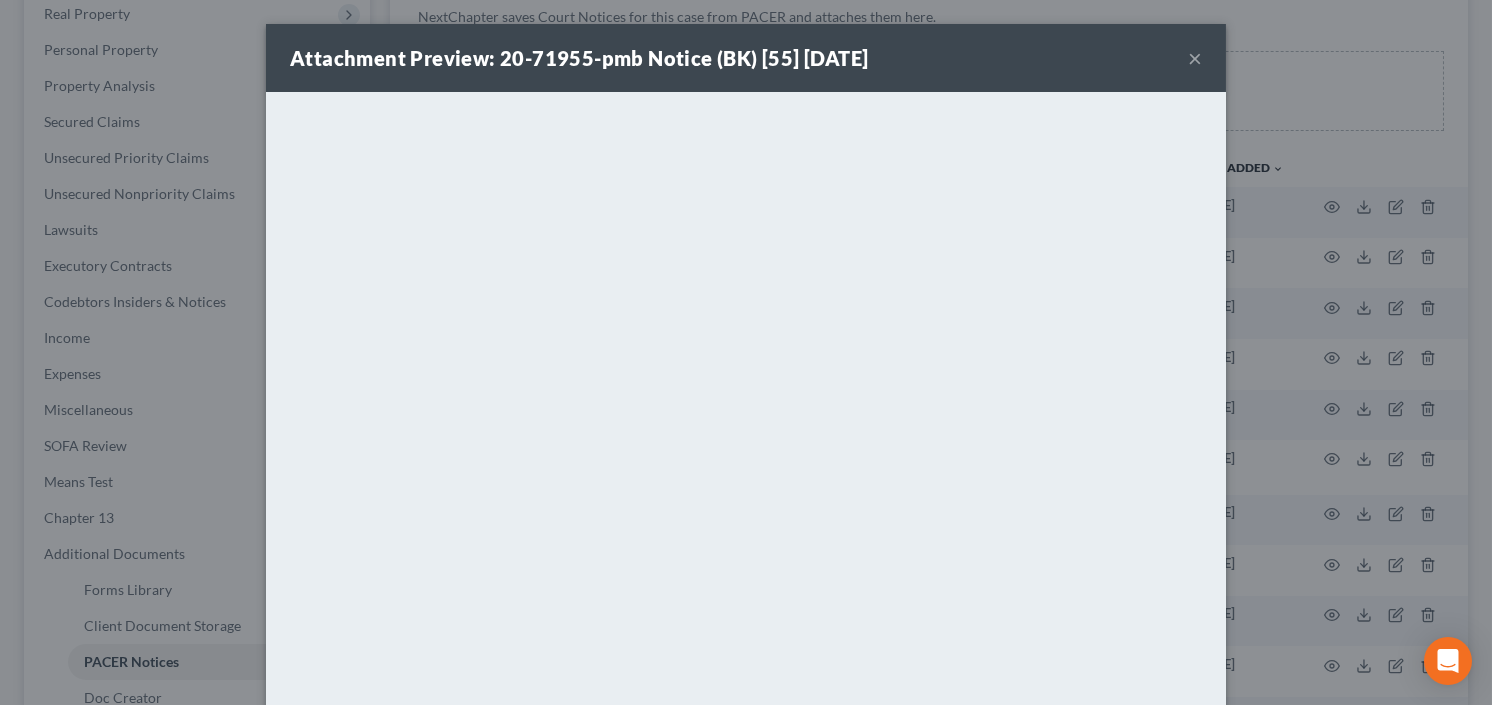click on "×" at bounding box center [1195, 58] 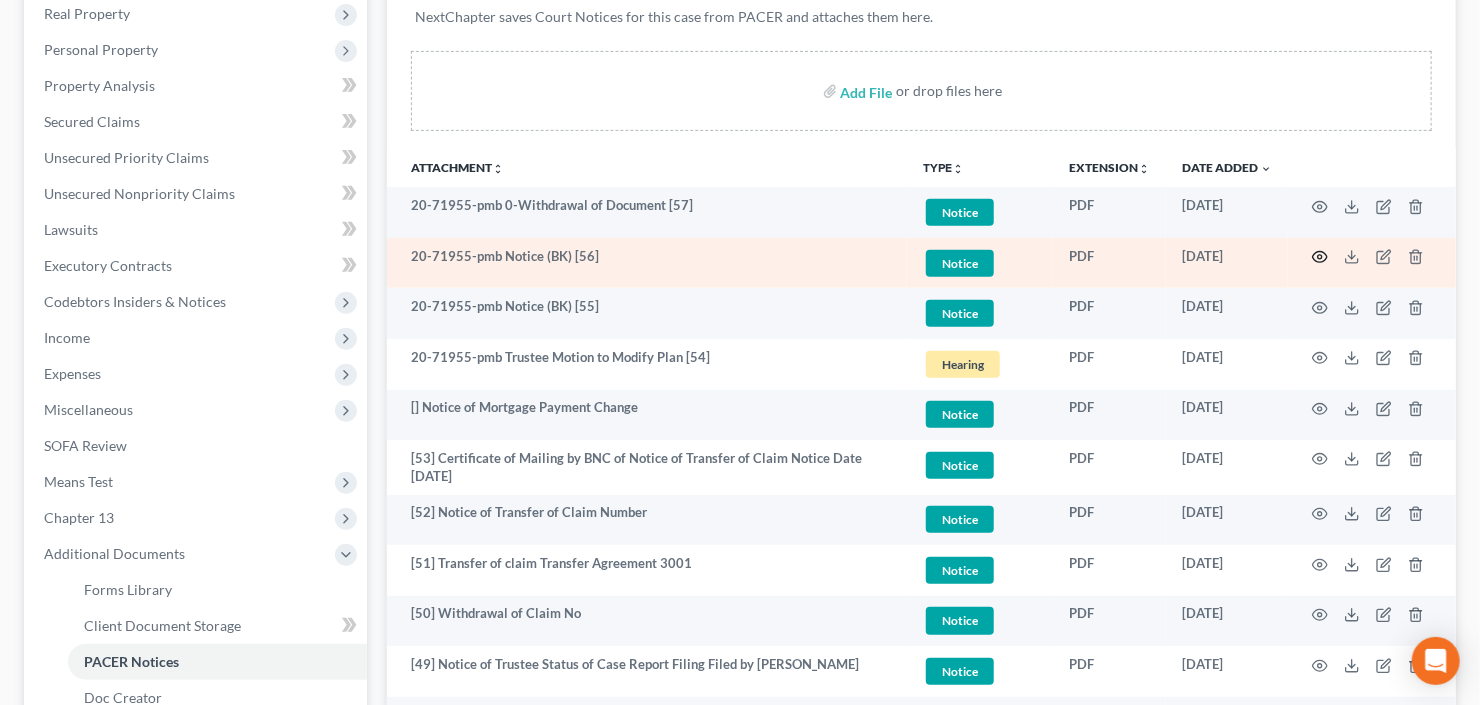 click 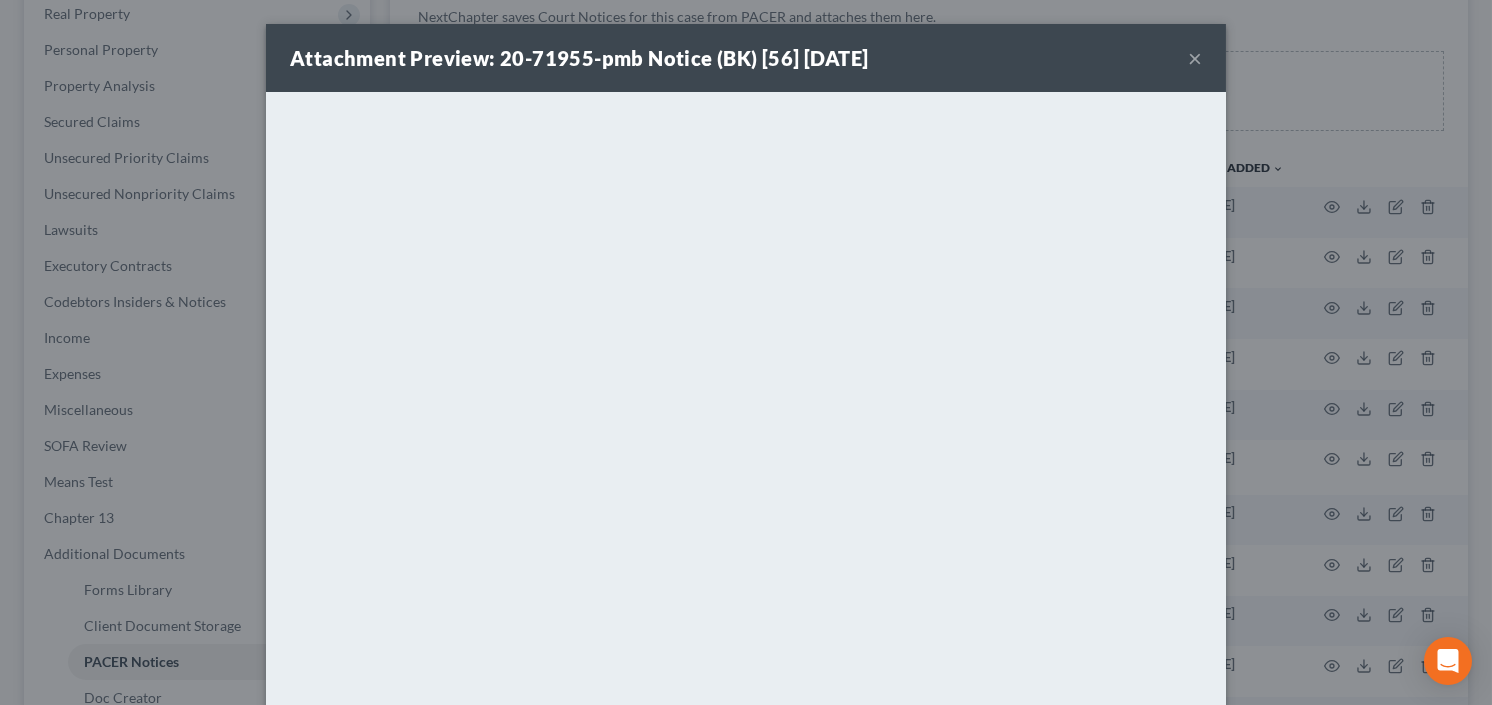 click on "×" at bounding box center (1195, 58) 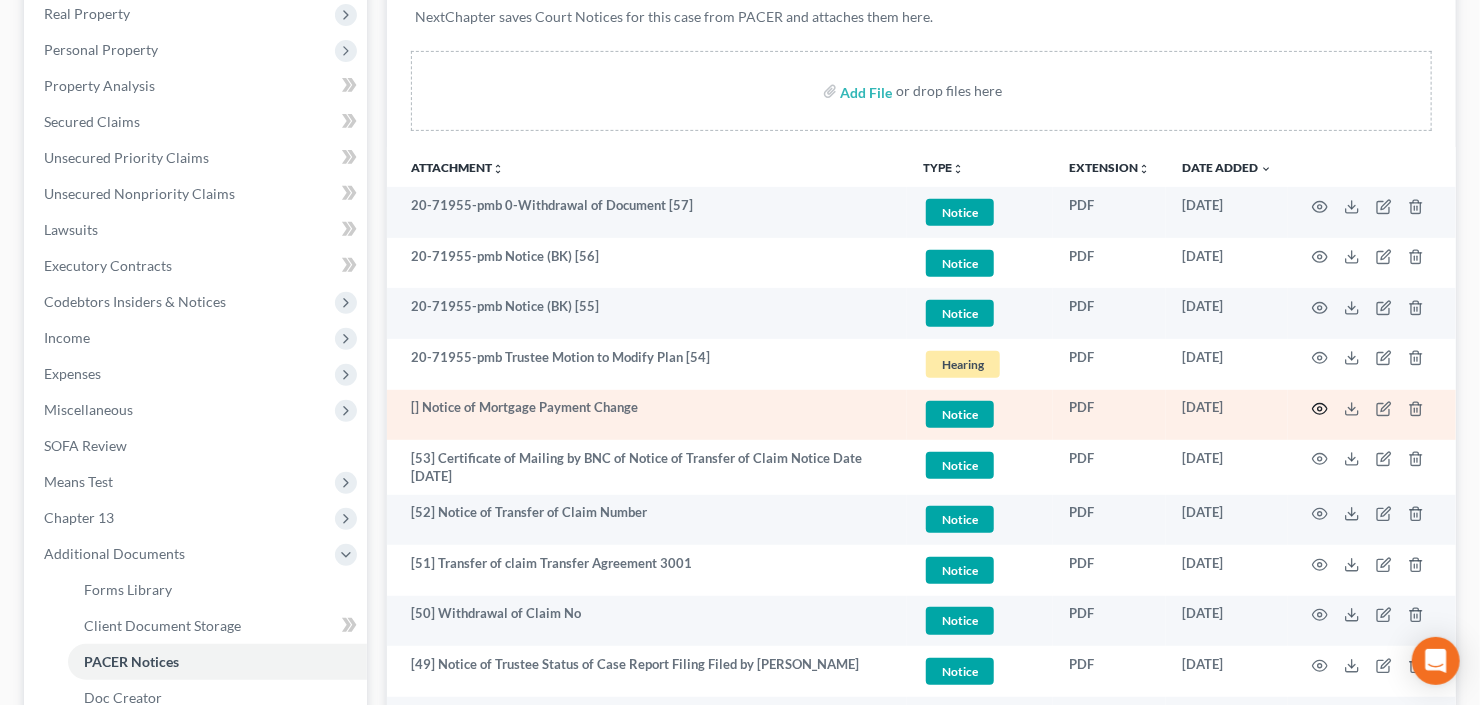 click 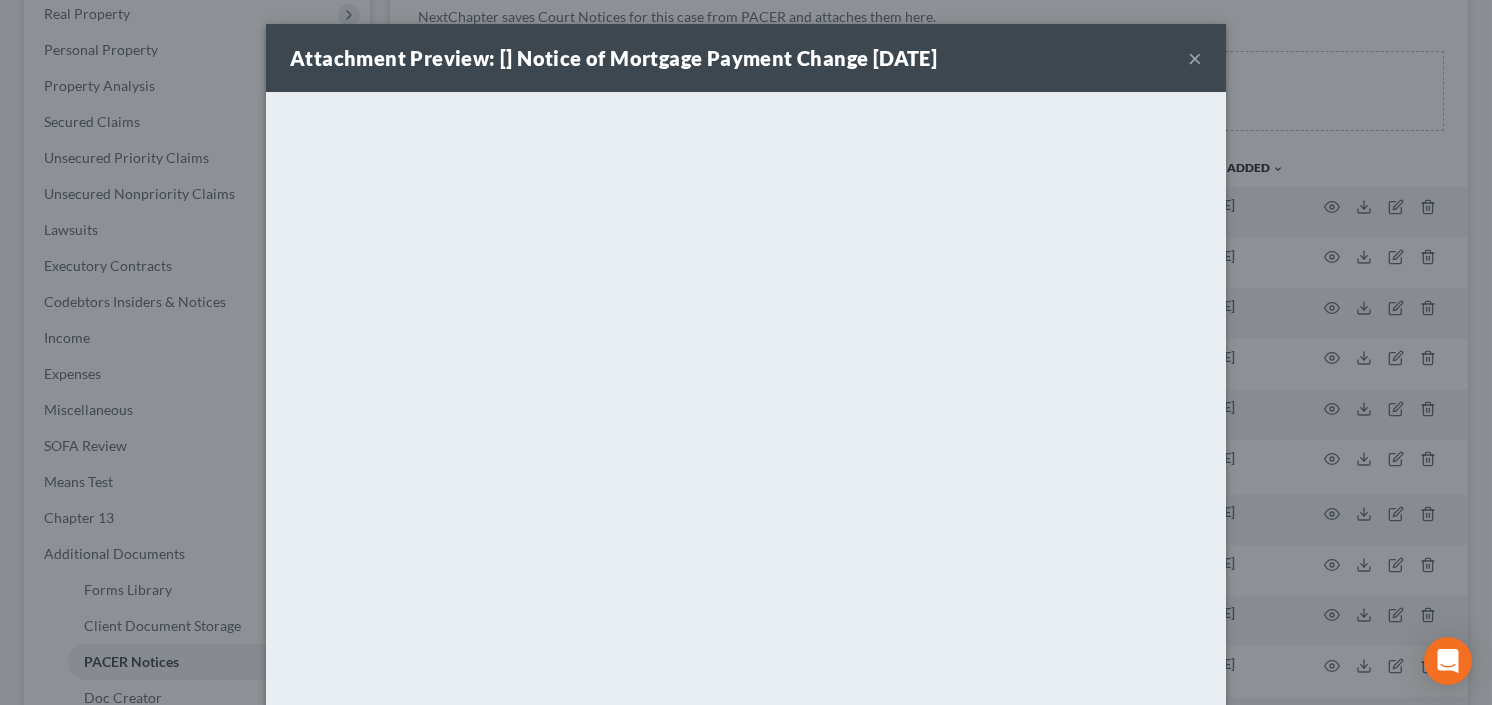 click on "×" at bounding box center (1195, 58) 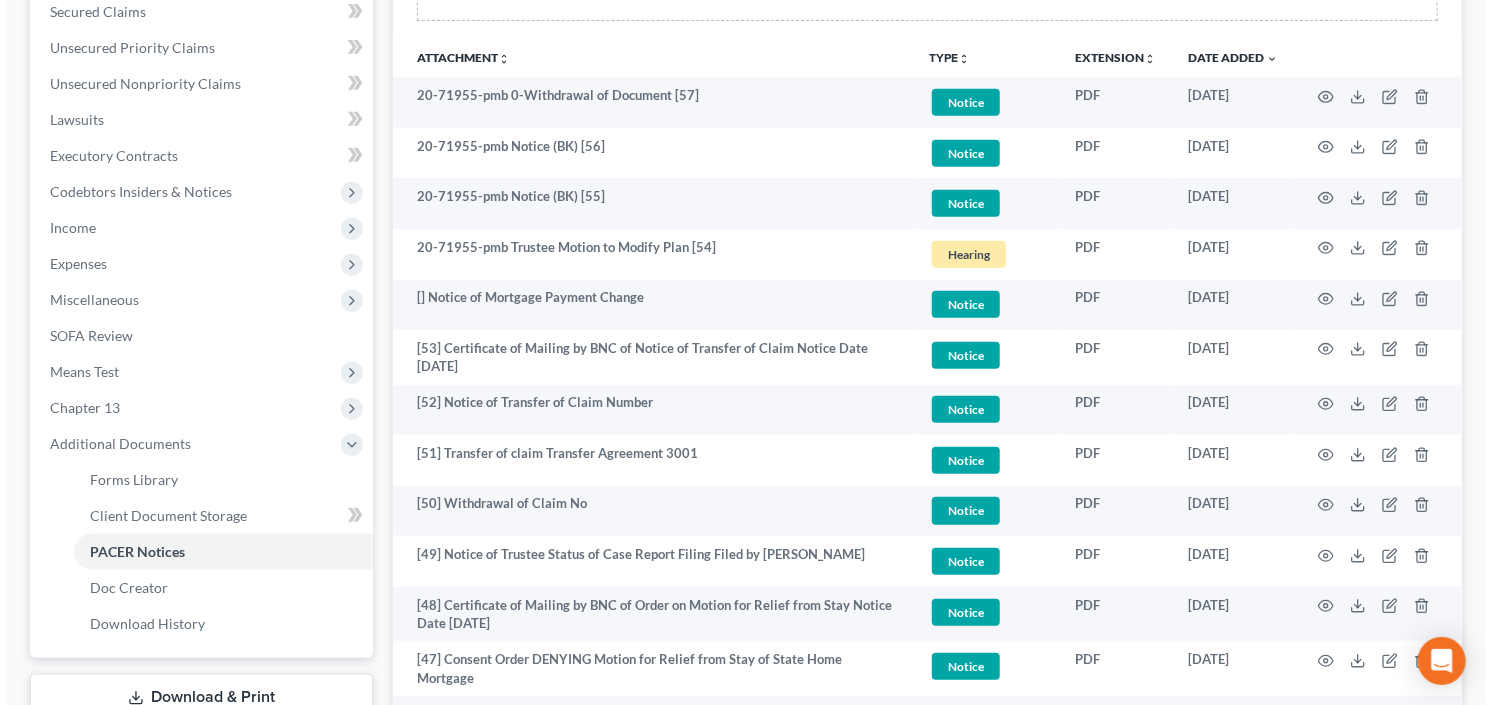 scroll, scrollTop: 0, scrollLeft: 0, axis: both 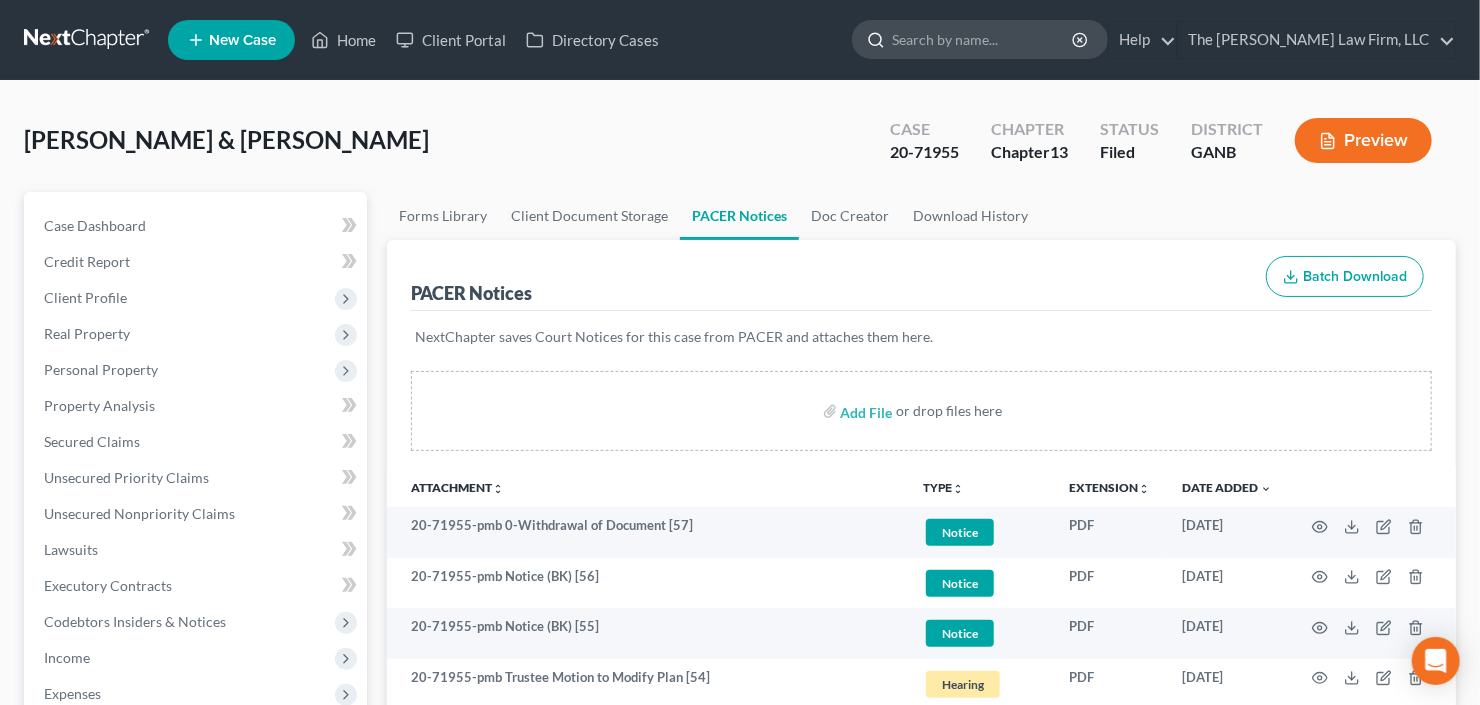 click at bounding box center (983, 39) 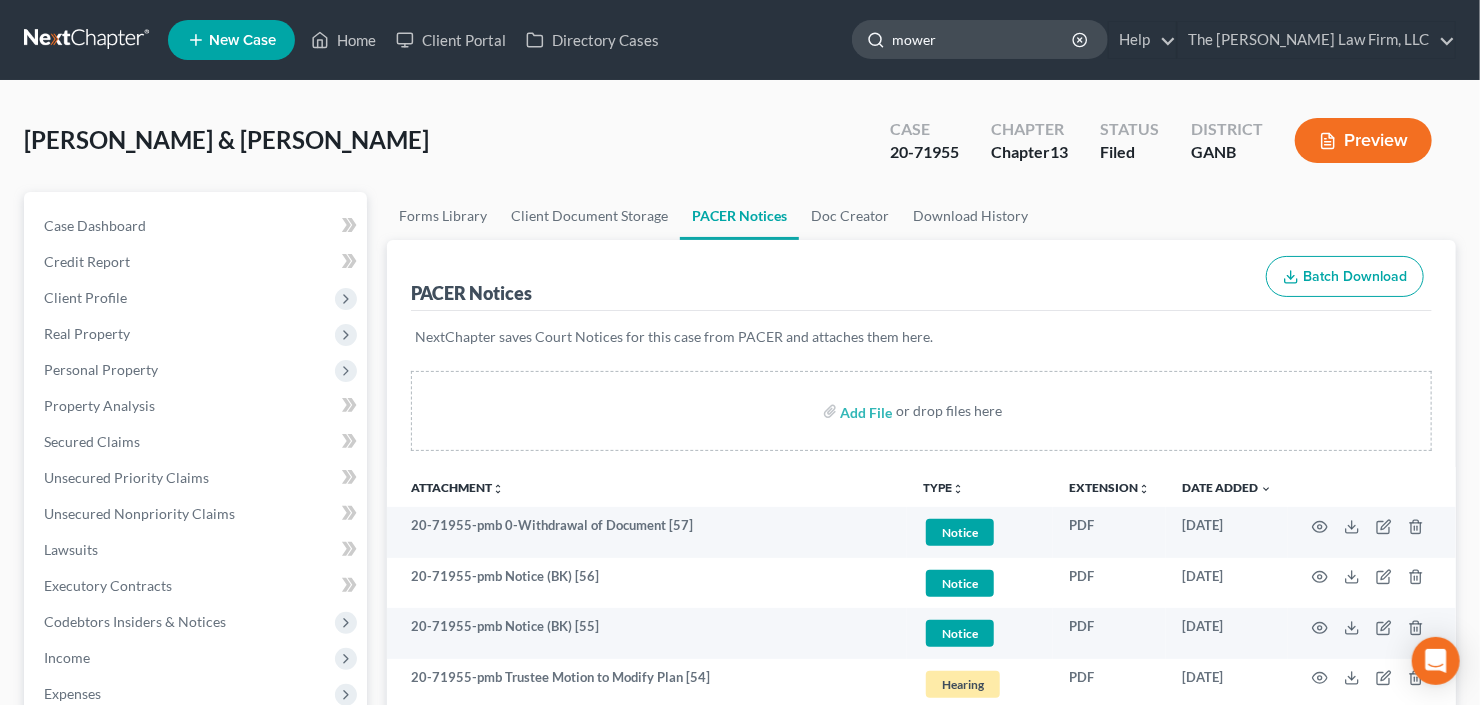 type on "mowers" 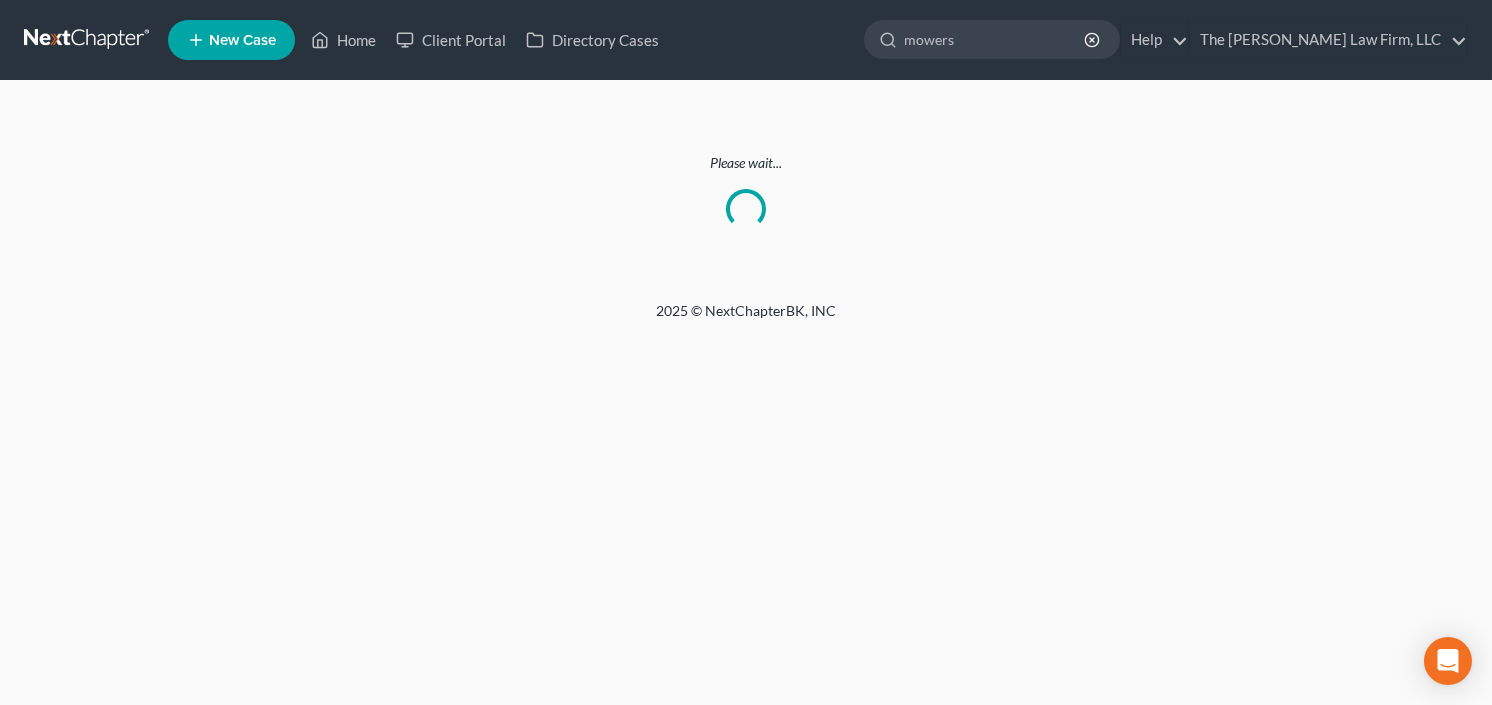 click at bounding box center (88, 40) 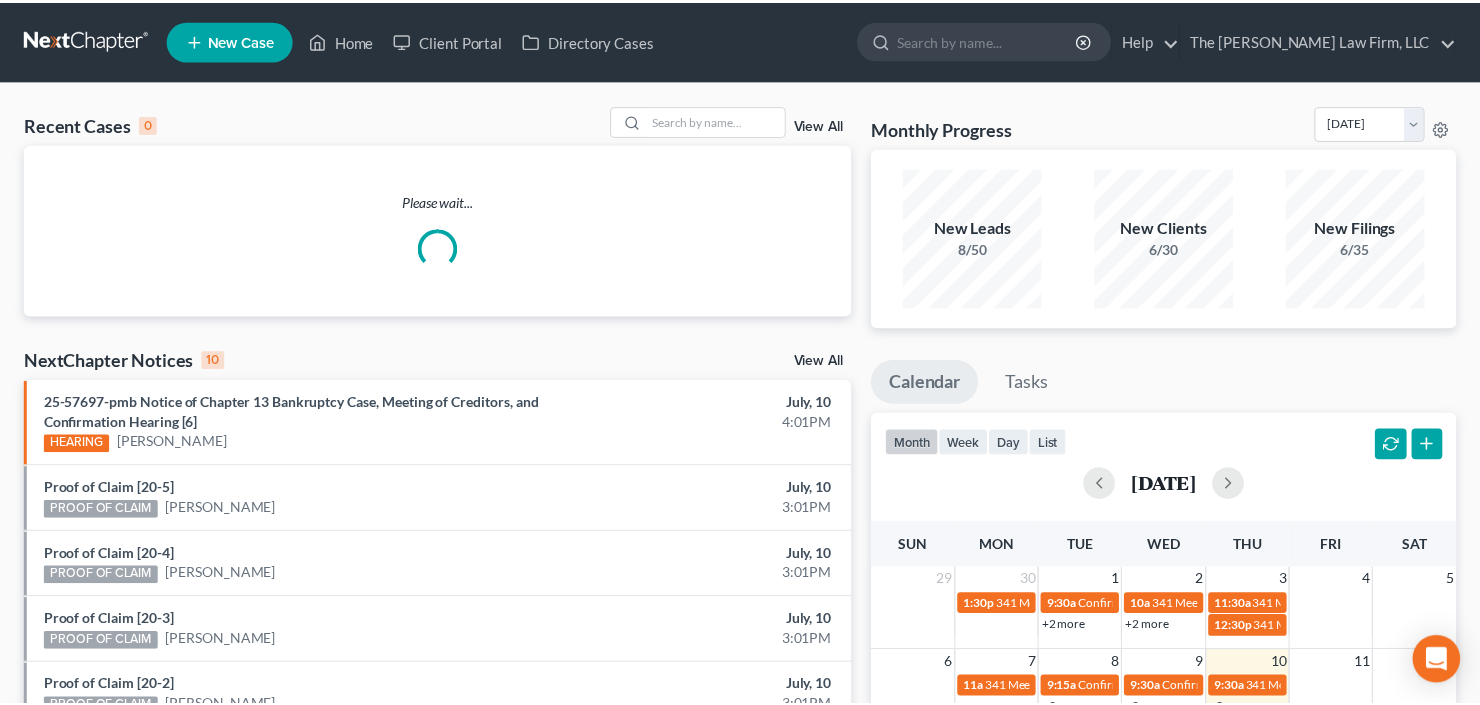 scroll, scrollTop: 0, scrollLeft: 0, axis: both 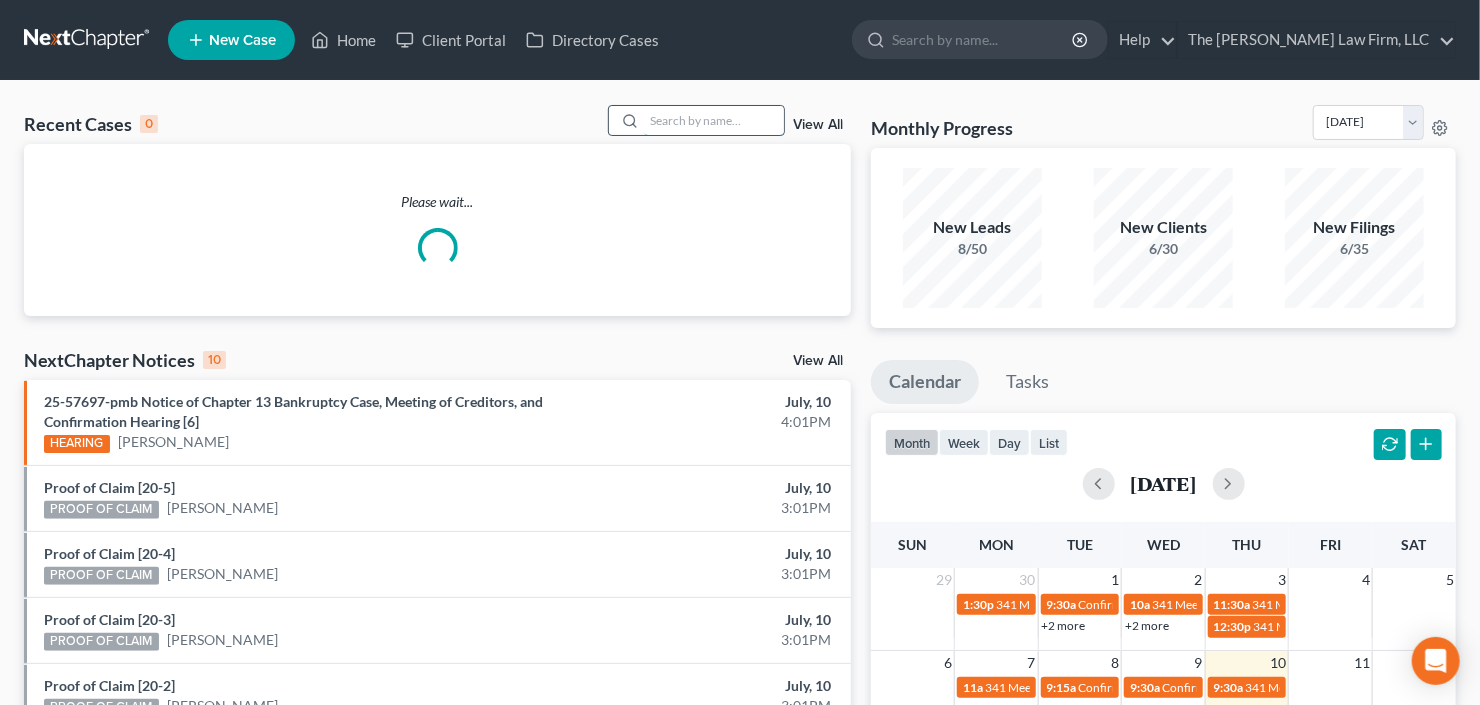 click at bounding box center (714, 120) 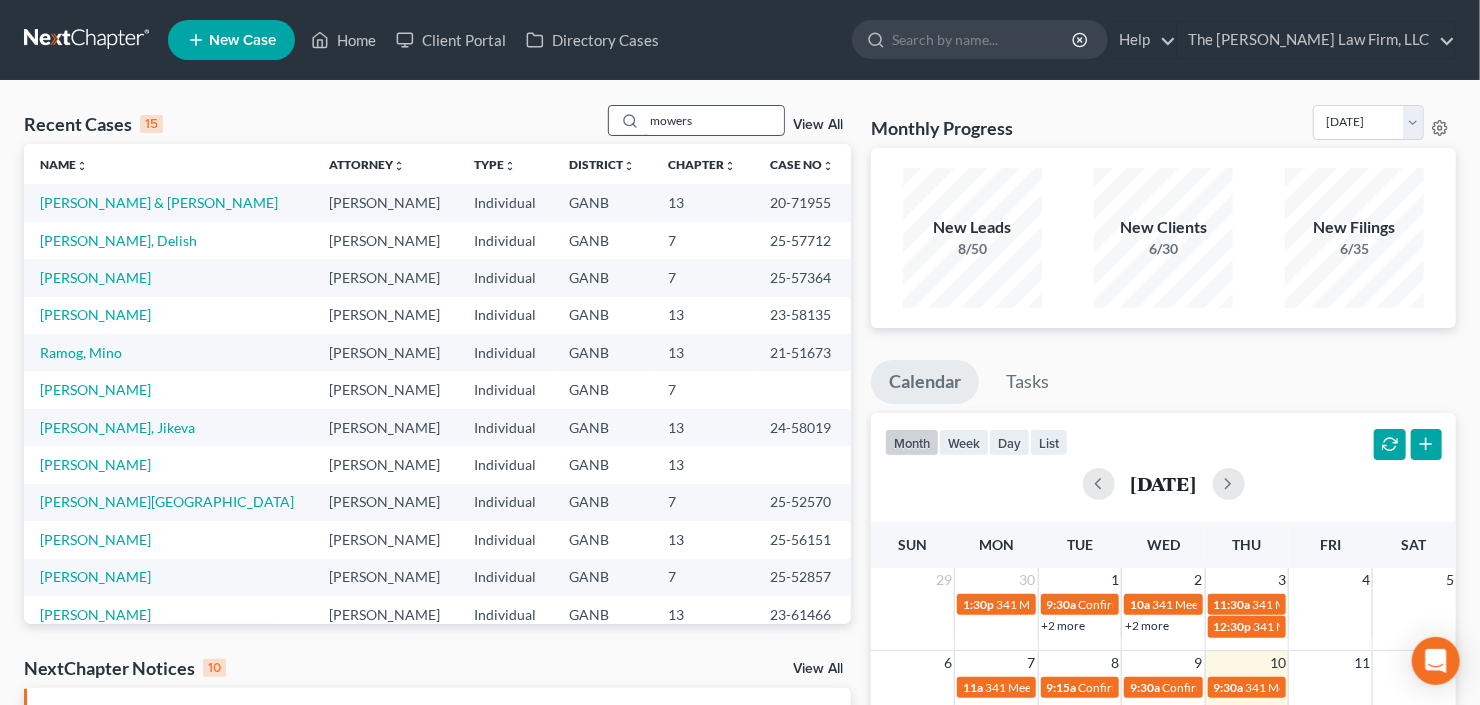 type on "mowers" 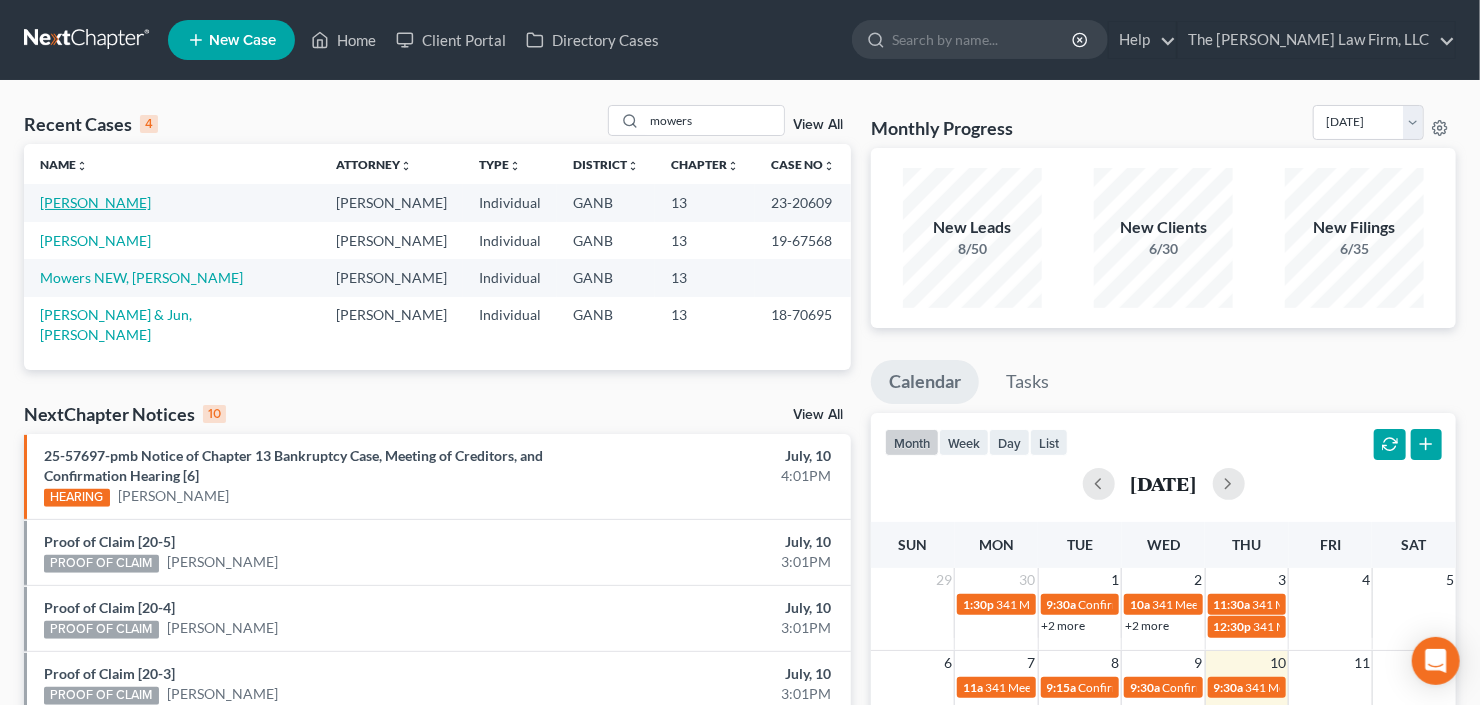click on "[PERSON_NAME]" at bounding box center (95, 202) 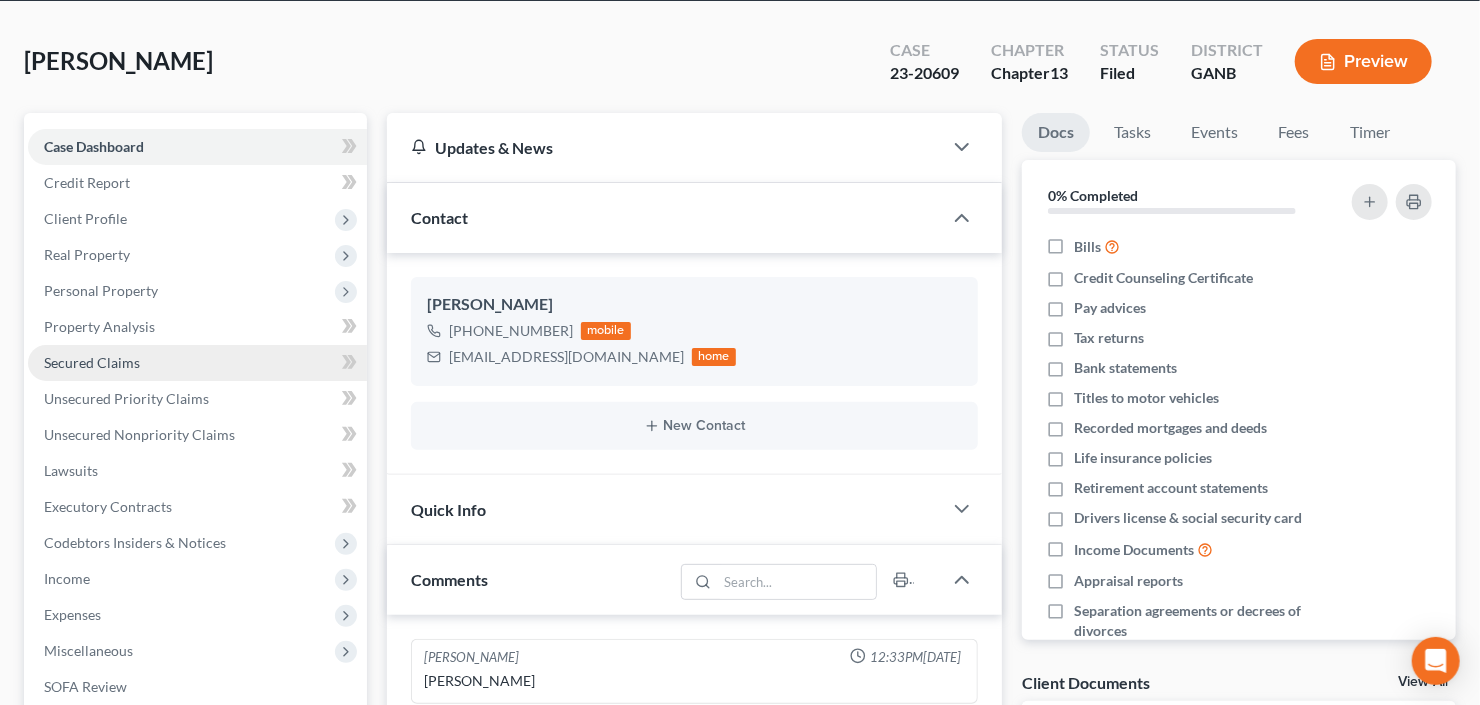 scroll, scrollTop: 240, scrollLeft: 0, axis: vertical 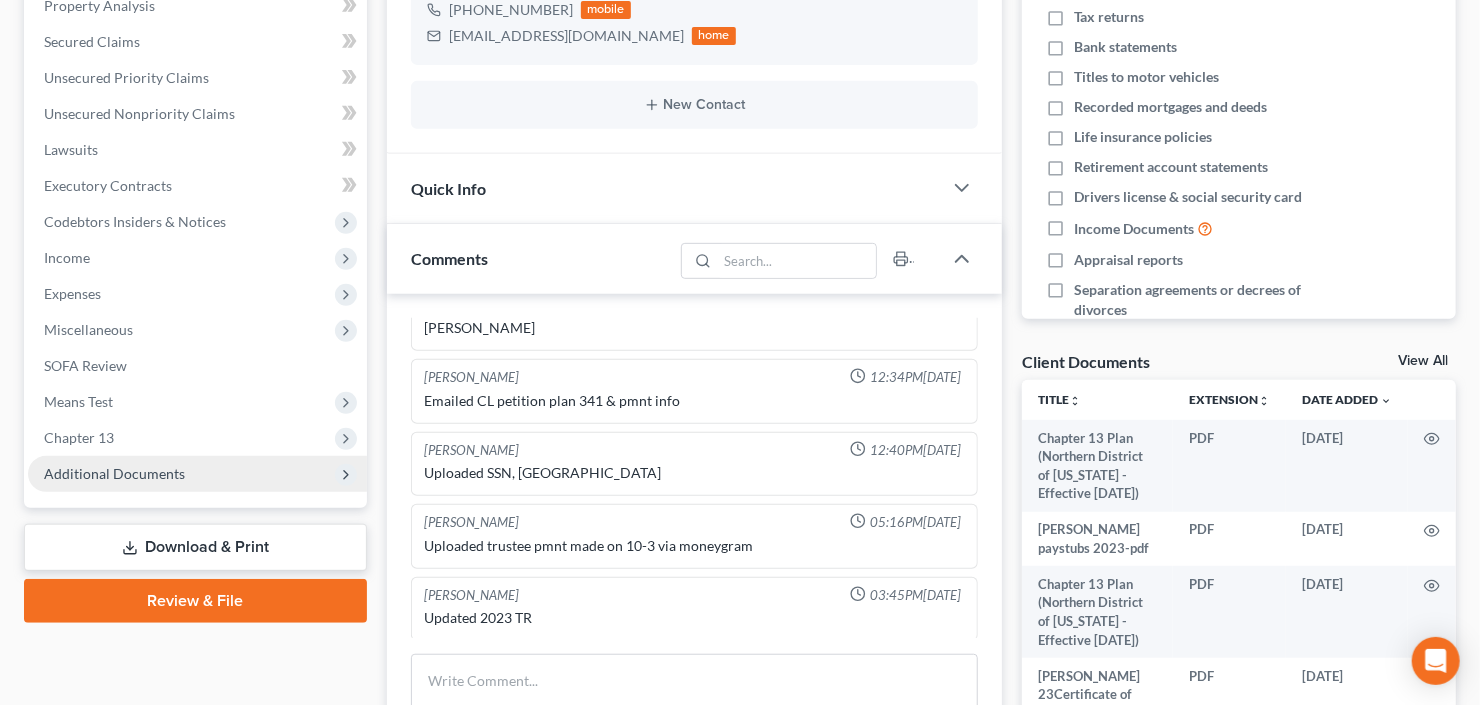 click on "Additional Documents" at bounding box center [197, 474] 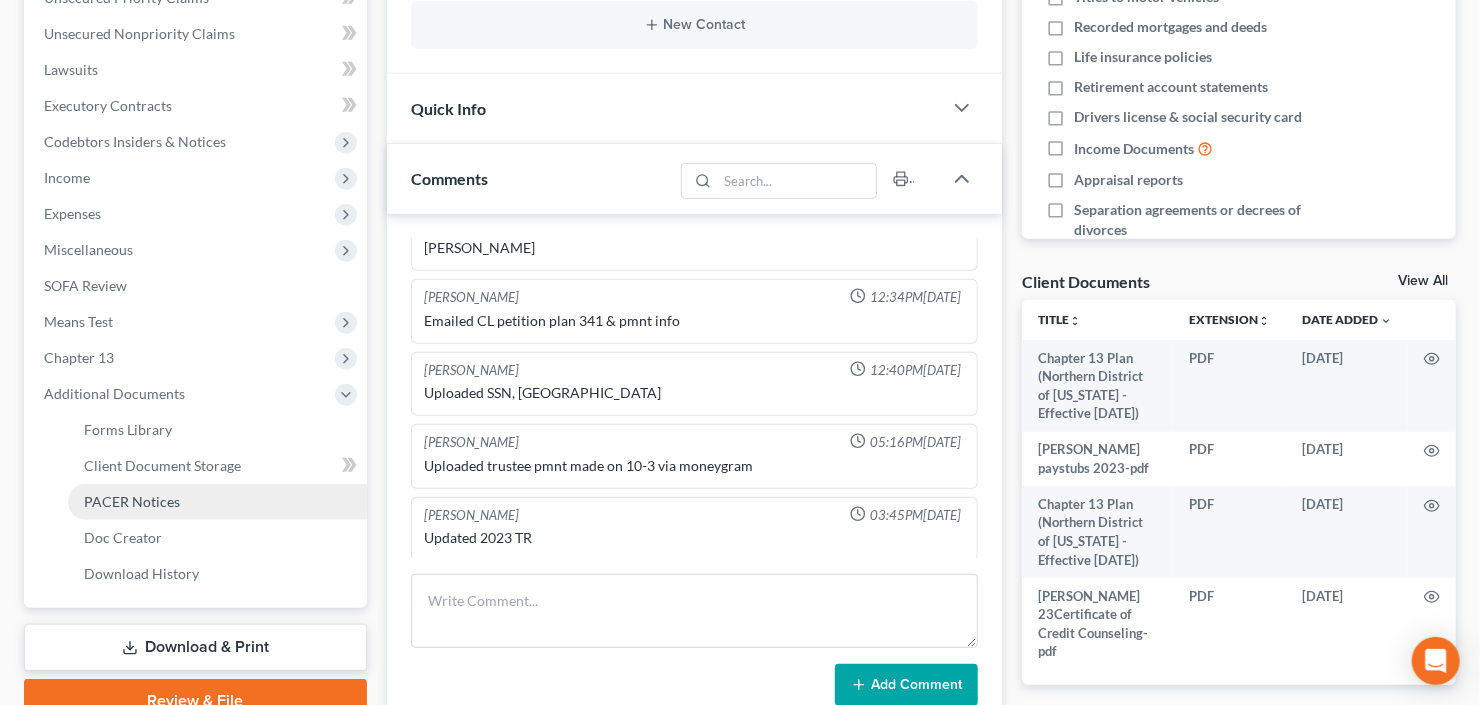 click on "PACER Notices" at bounding box center (132, 501) 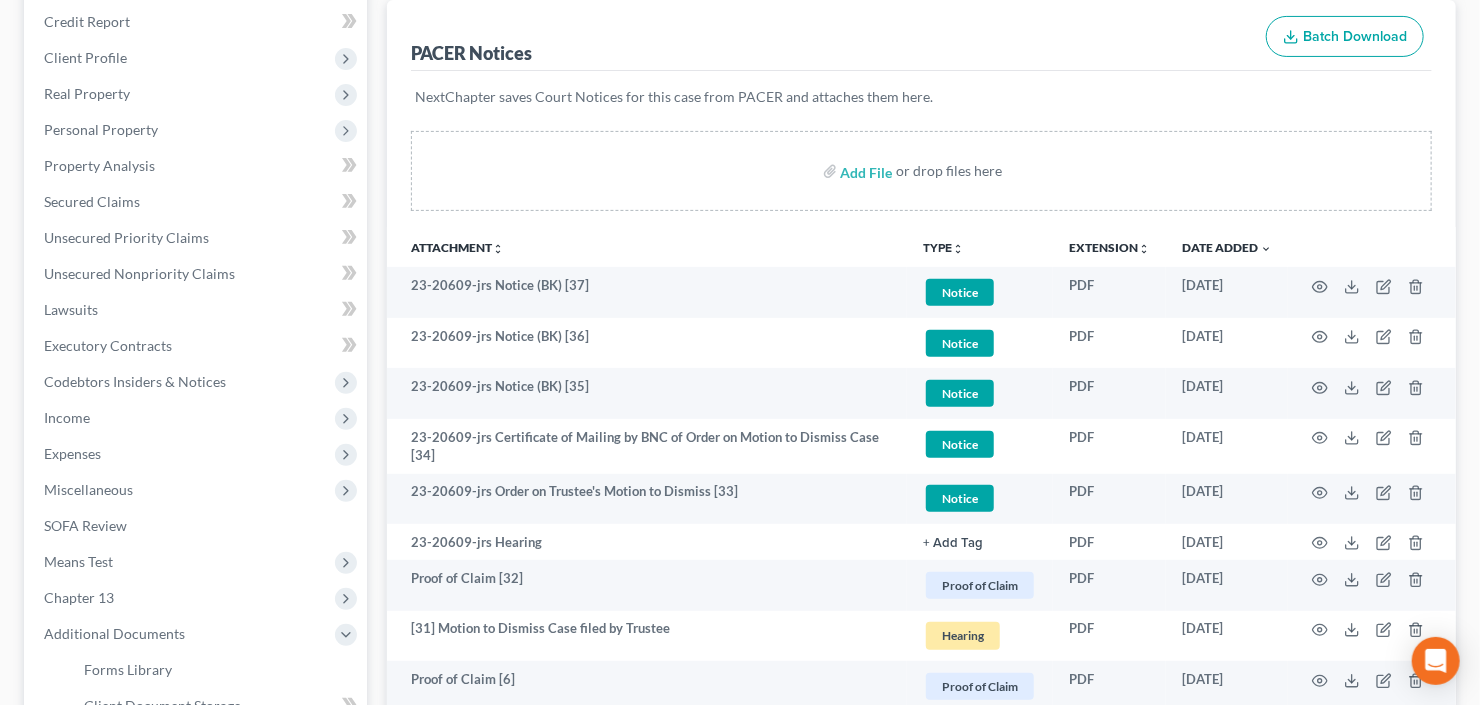 scroll, scrollTop: 320, scrollLeft: 0, axis: vertical 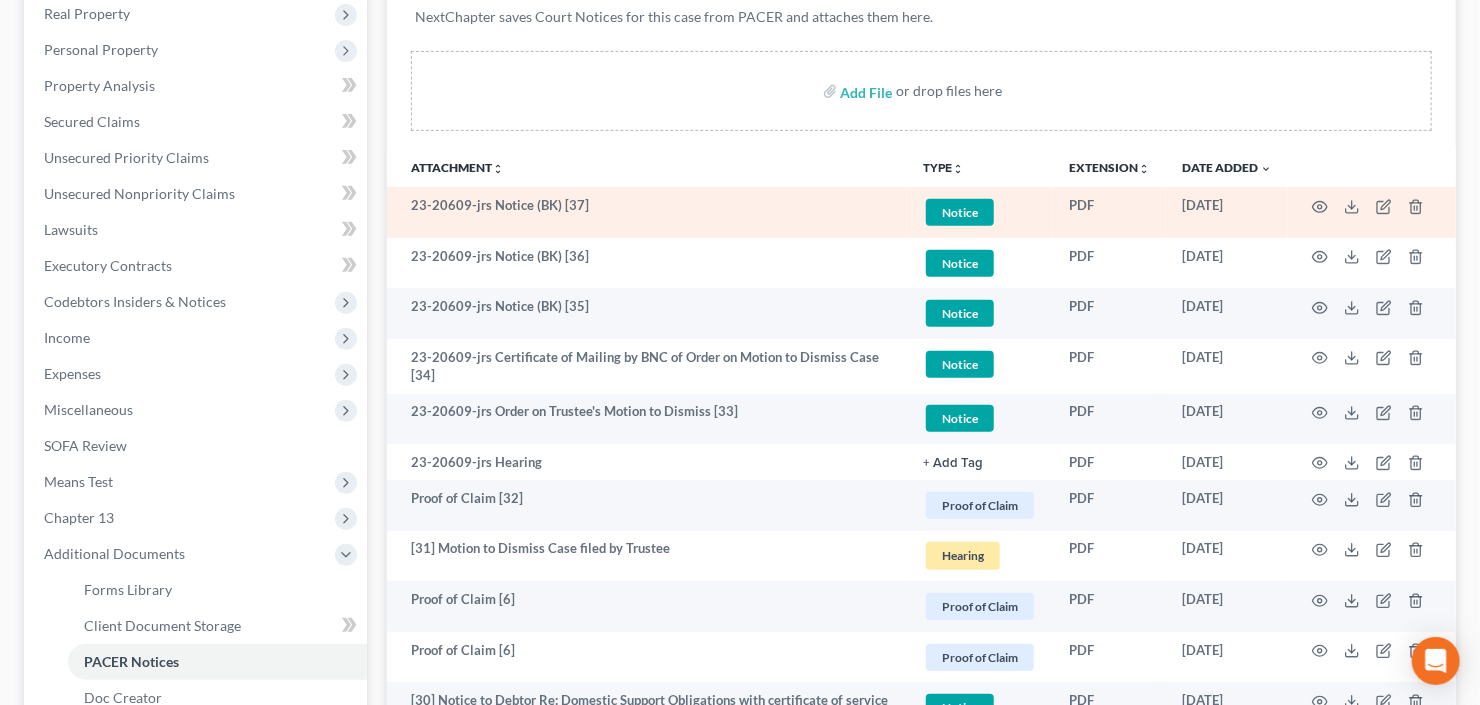 click on "23-20609-jrs Notice (BK) [37]" at bounding box center [647, 212] 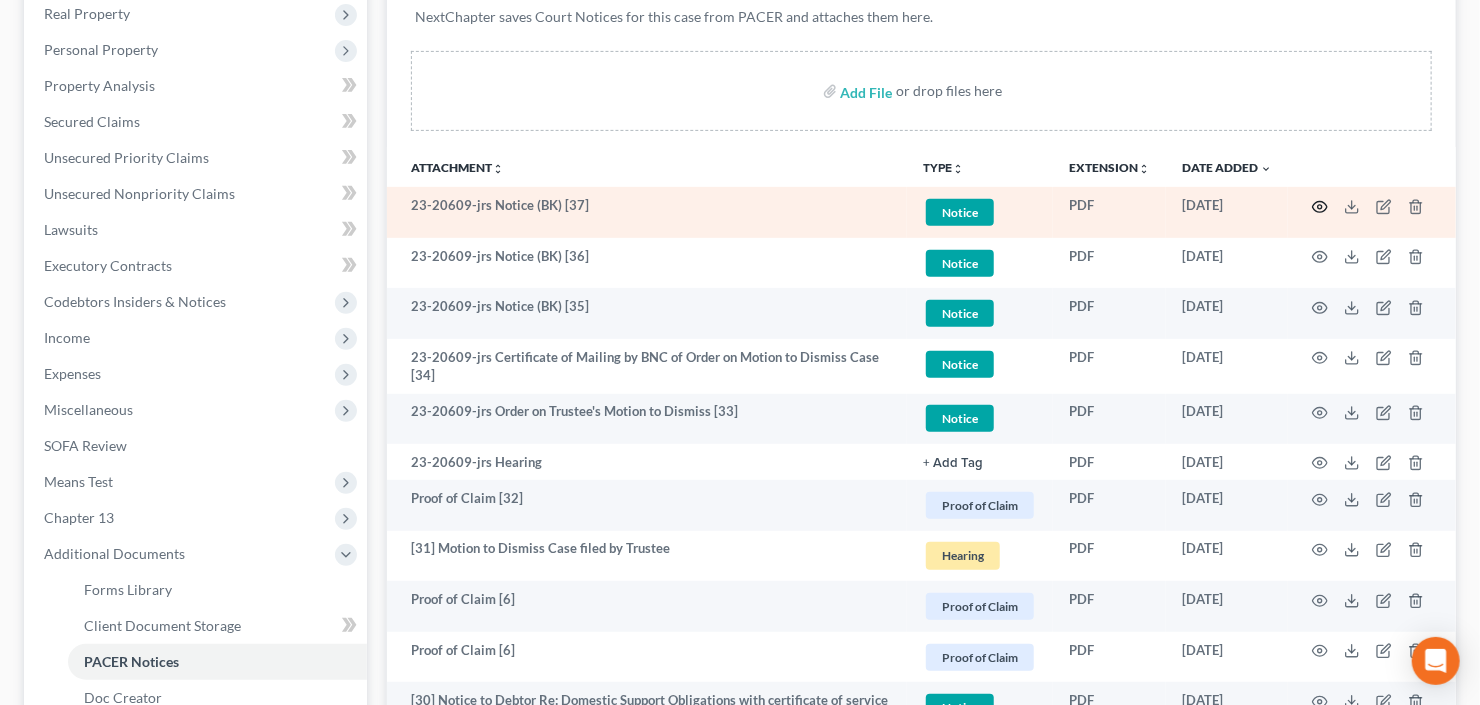 click 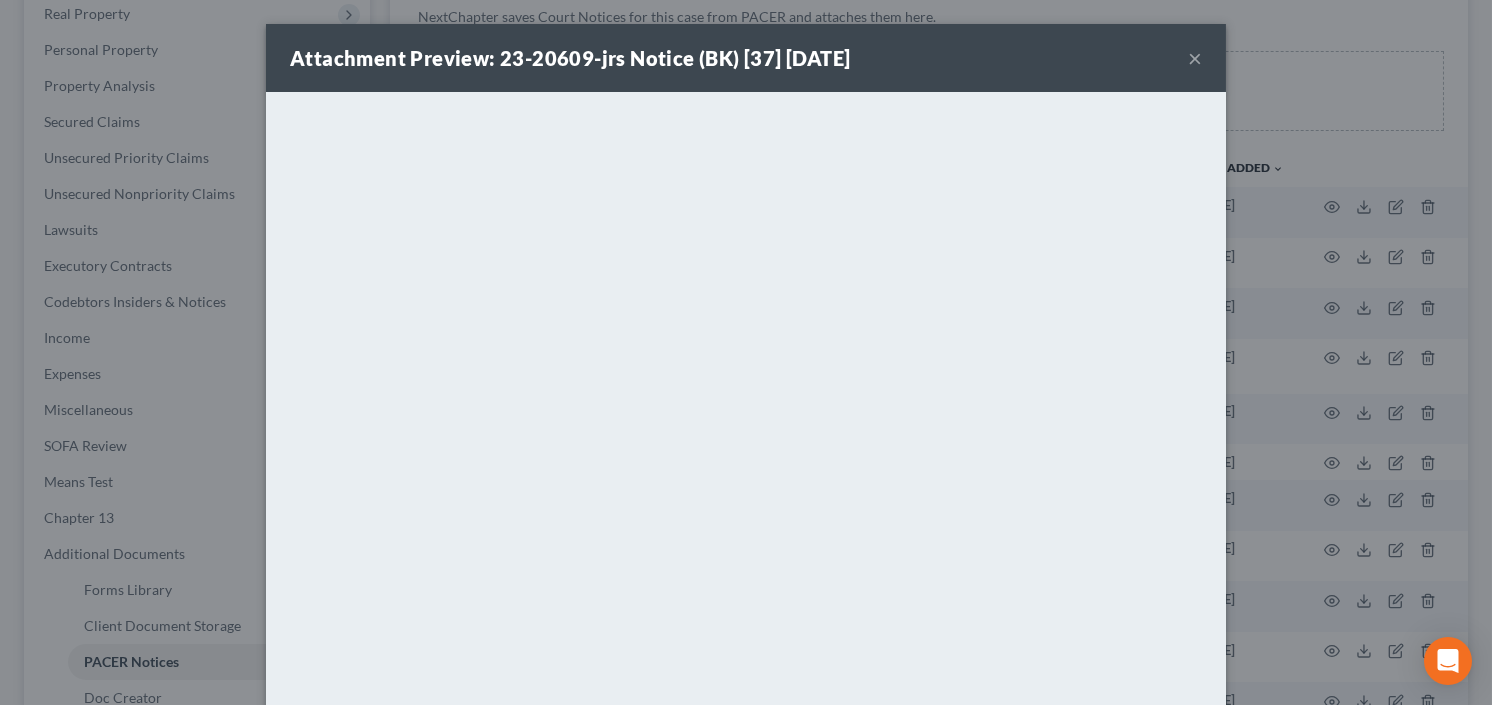 click on "×" at bounding box center (1195, 58) 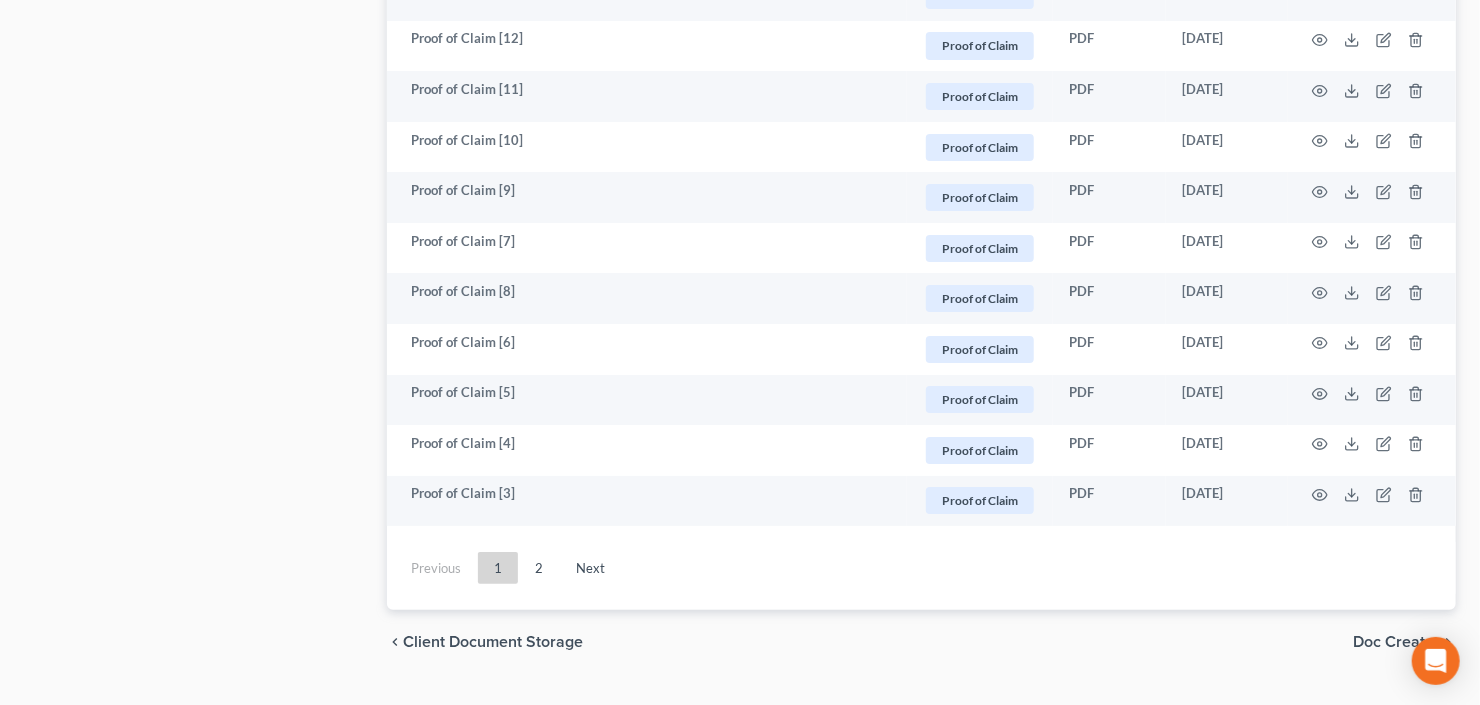 scroll, scrollTop: 3773, scrollLeft: 0, axis: vertical 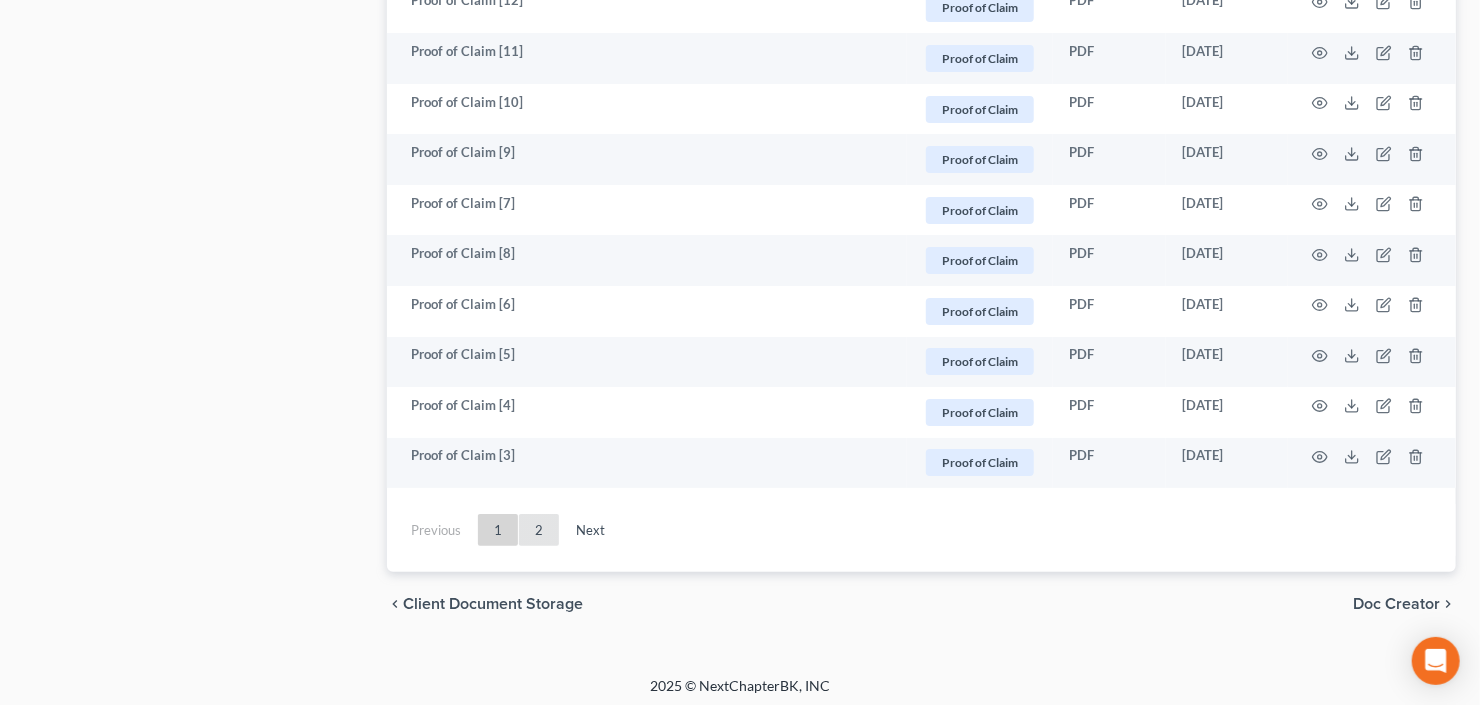 click on "2" at bounding box center [539, 530] 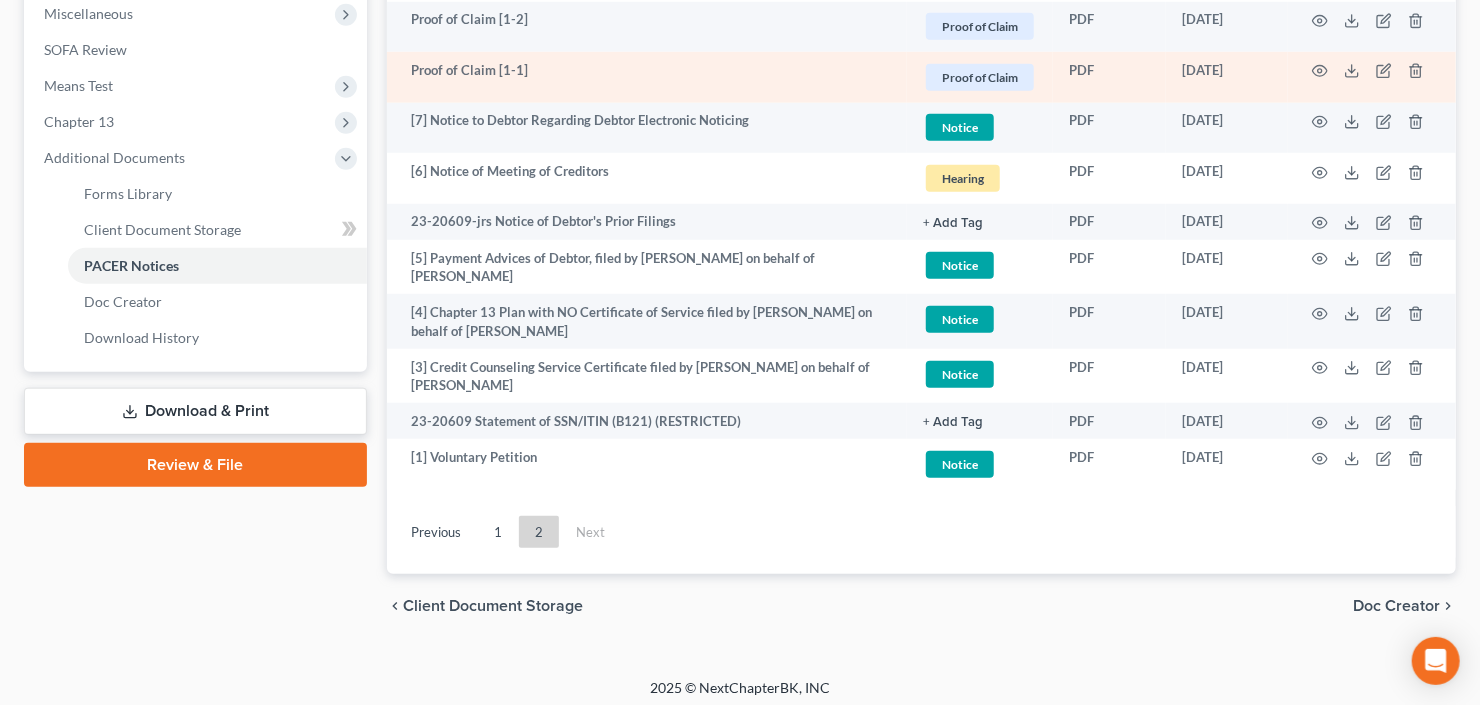 scroll, scrollTop: 720, scrollLeft: 0, axis: vertical 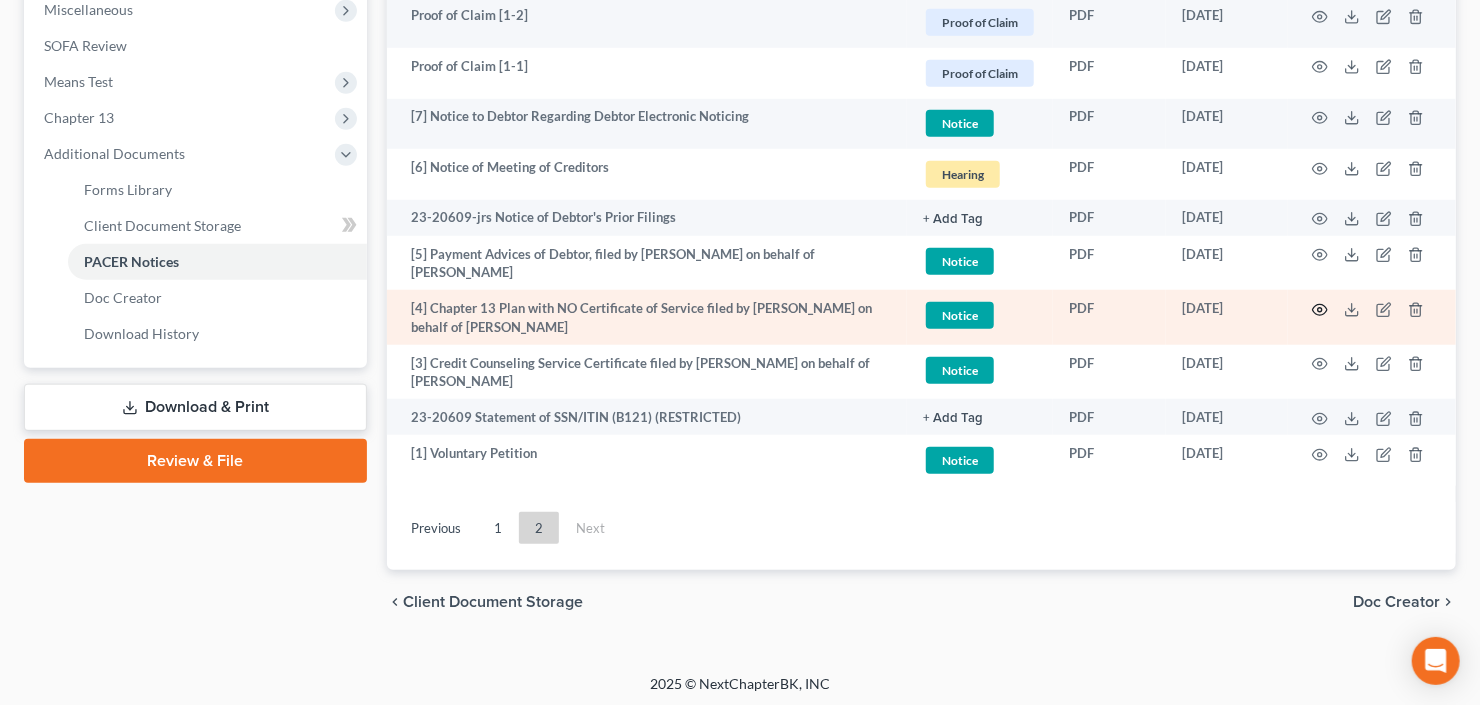 click 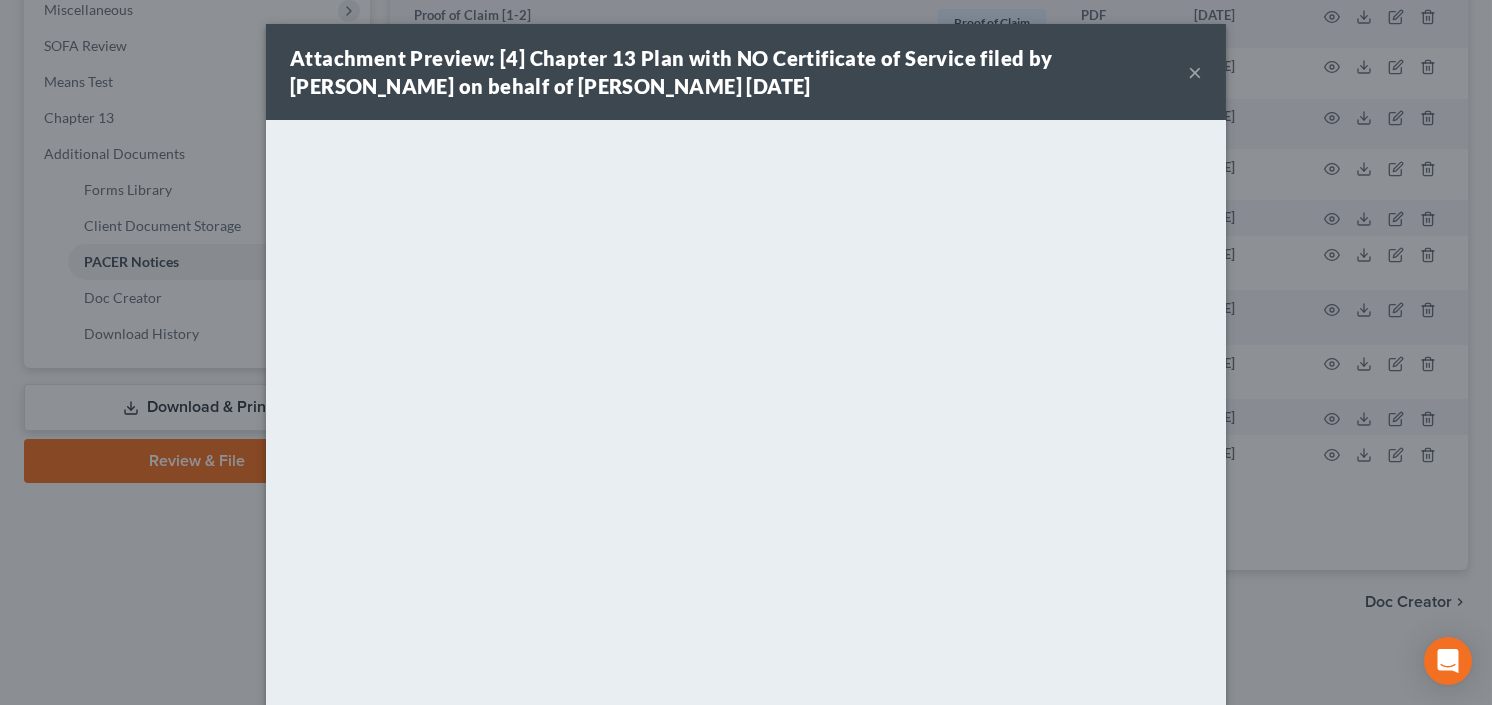 click on "×" at bounding box center (1195, 72) 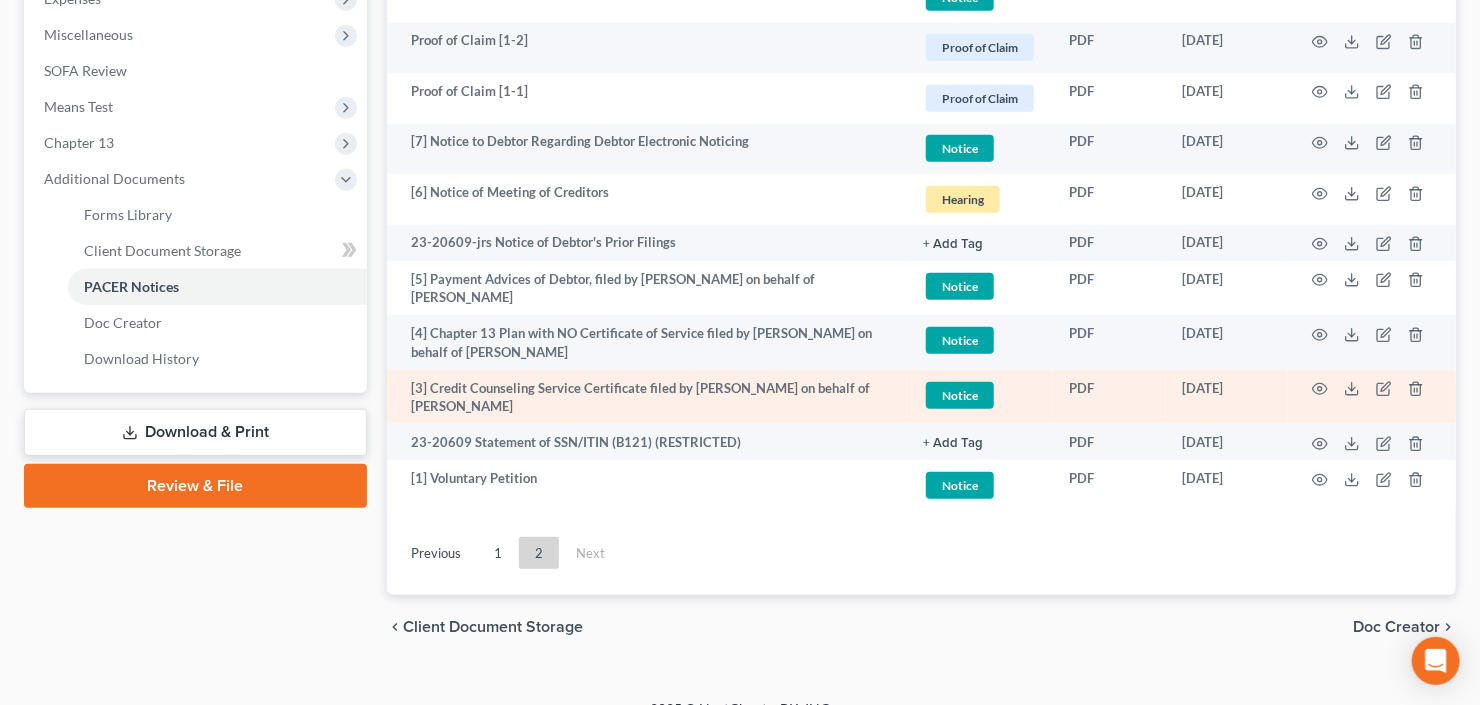 scroll, scrollTop: 722, scrollLeft: 0, axis: vertical 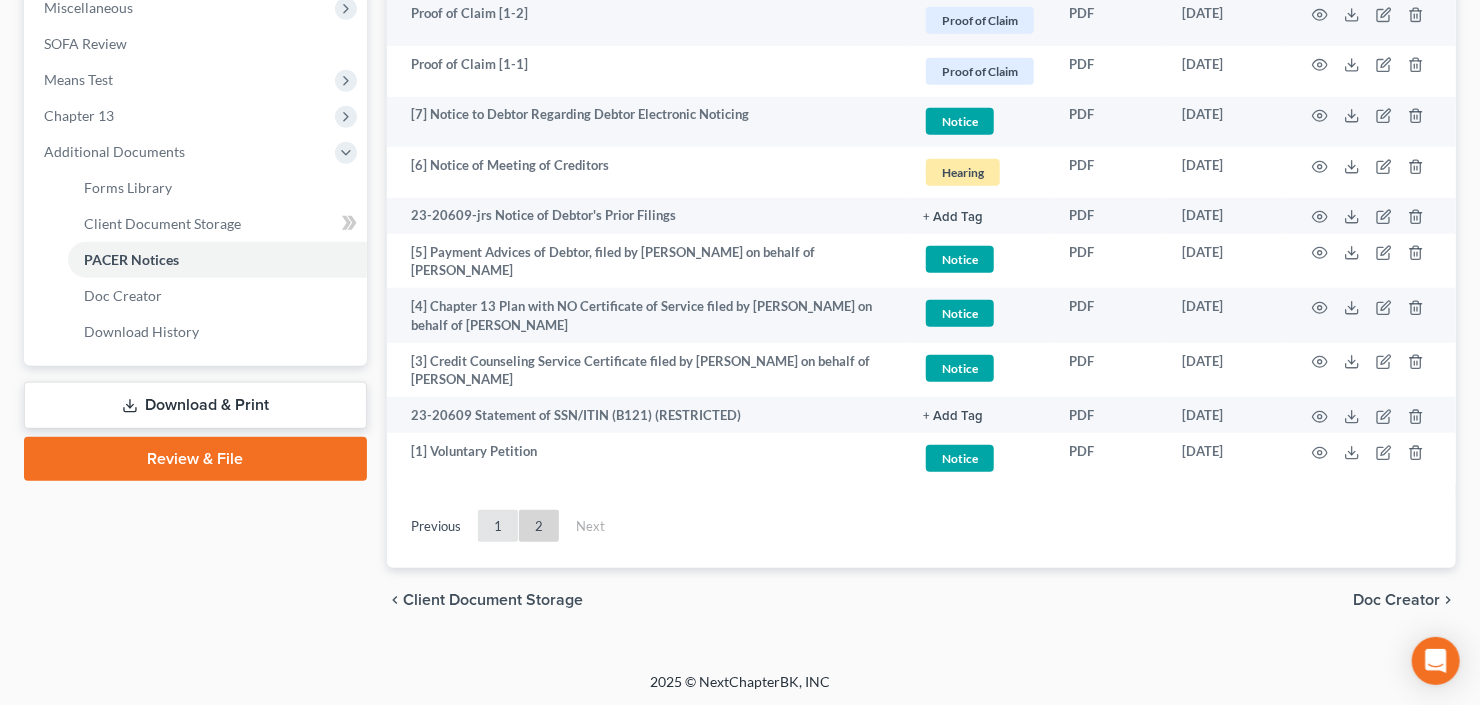 click on "1" at bounding box center (498, 526) 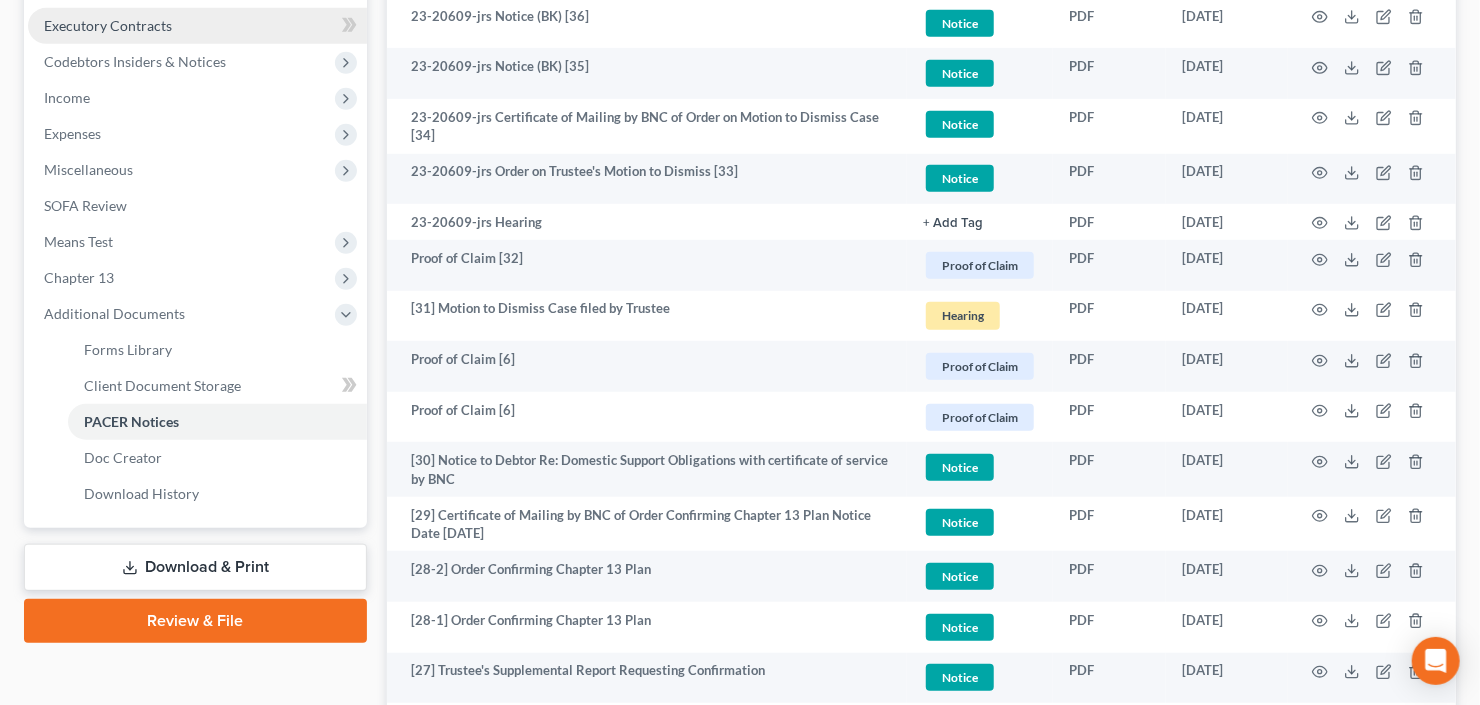 scroll, scrollTop: 240, scrollLeft: 0, axis: vertical 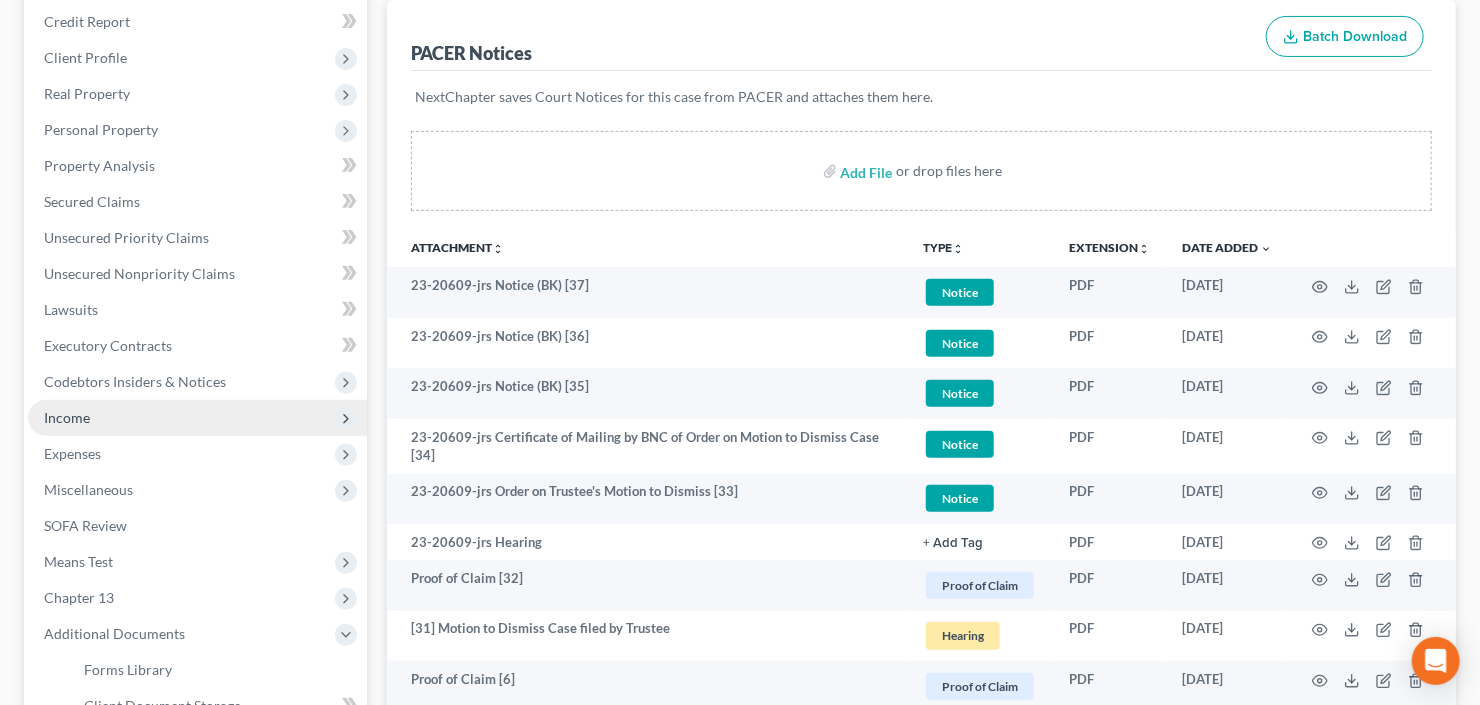 click on "Income" at bounding box center (197, 418) 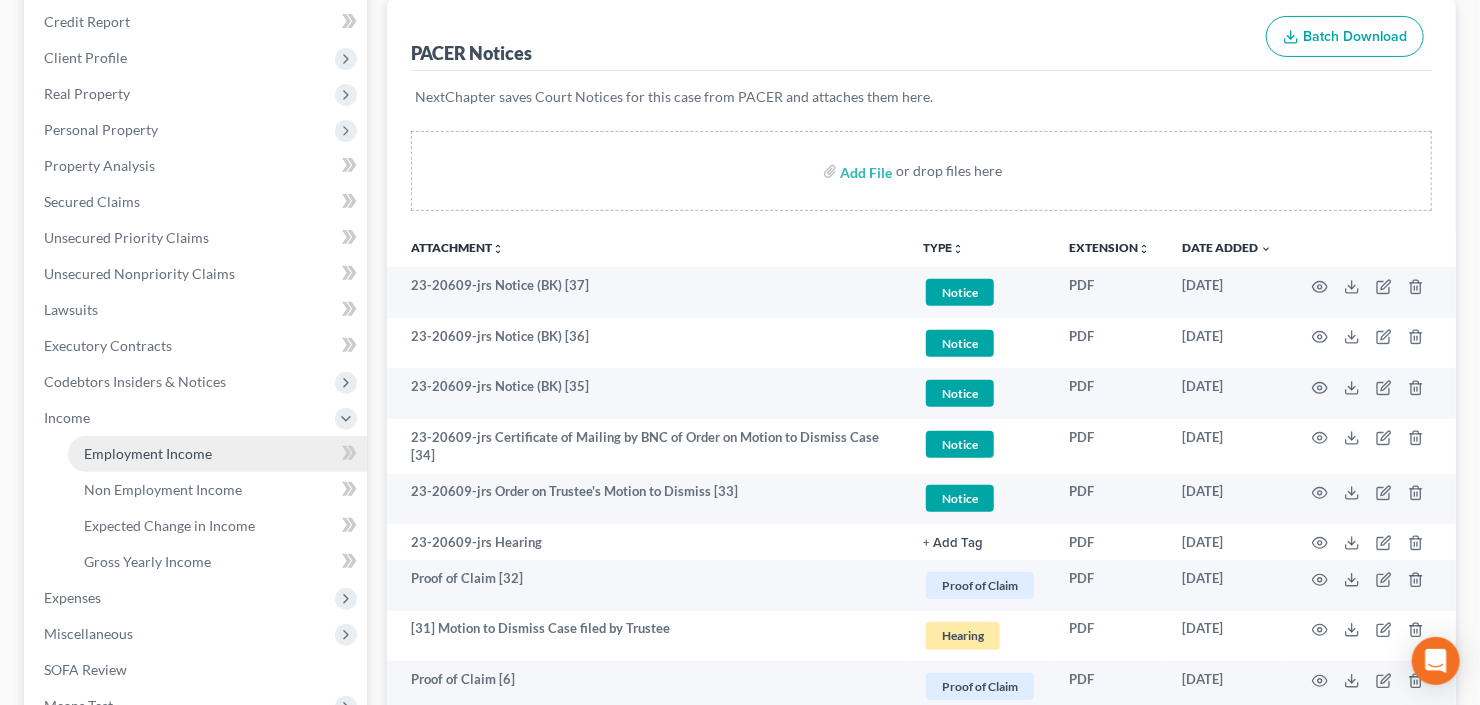 click on "Employment Income" at bounding box center (148, 453) 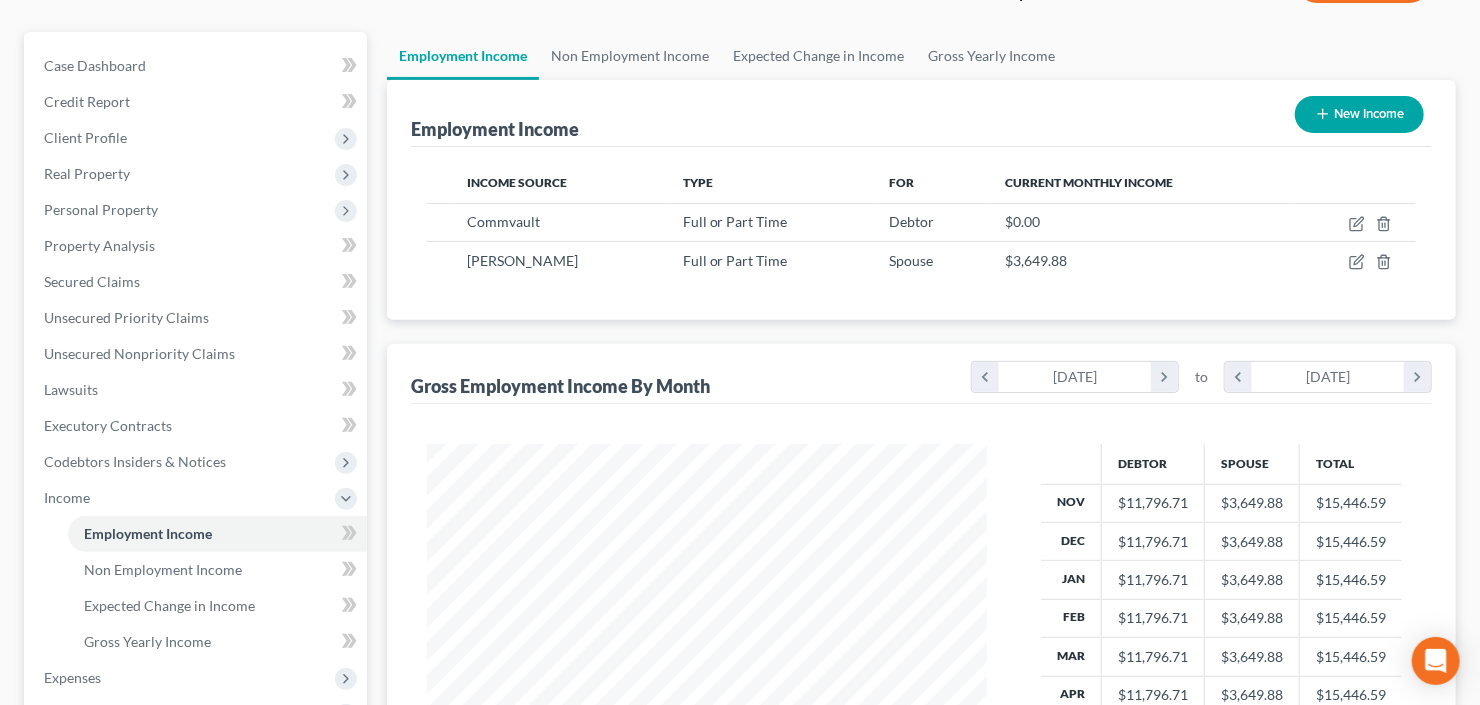 scroll, scrollTop: 0, scrollLeft: 0, axis: both 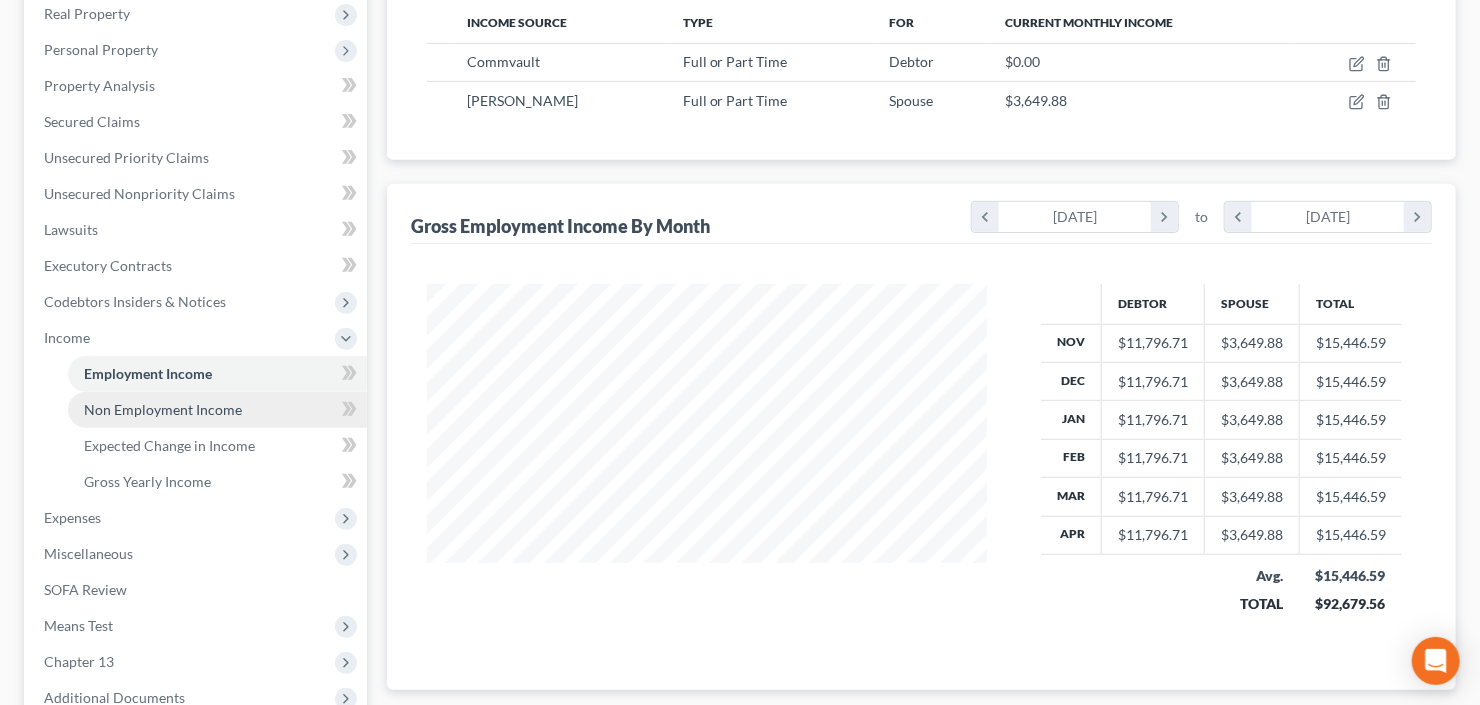 click on "Non Employment Income" at bounding box center [217, 410] 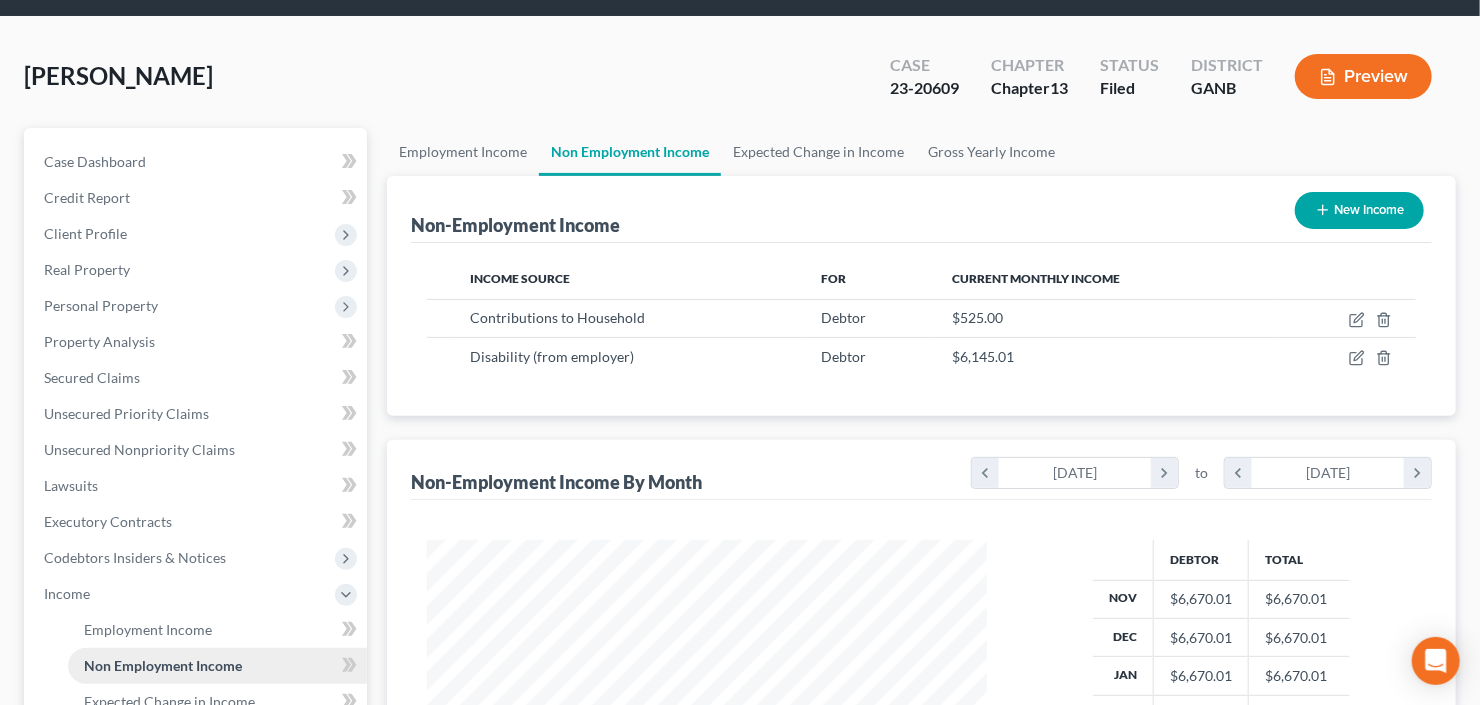 scroll, scrollTop: 0, scrollLeft: 0, axis: both 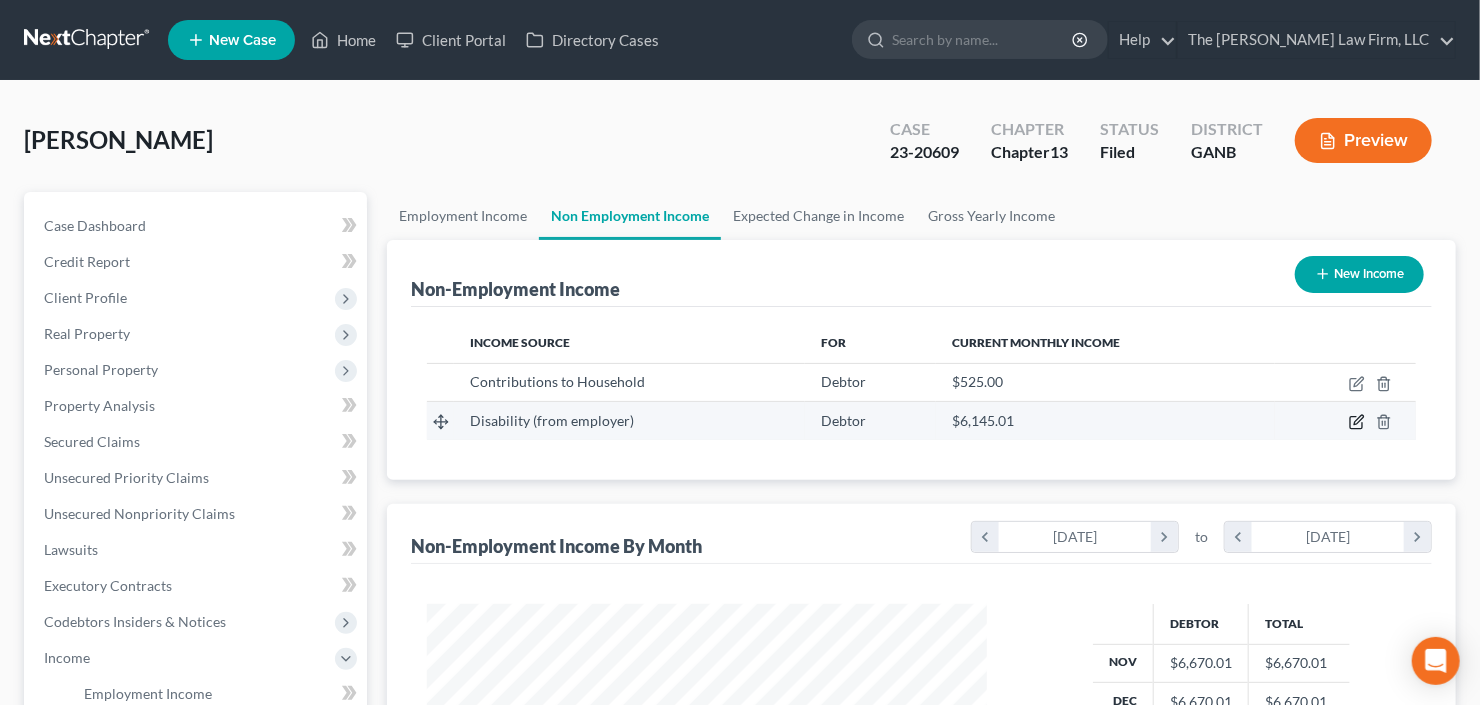 click 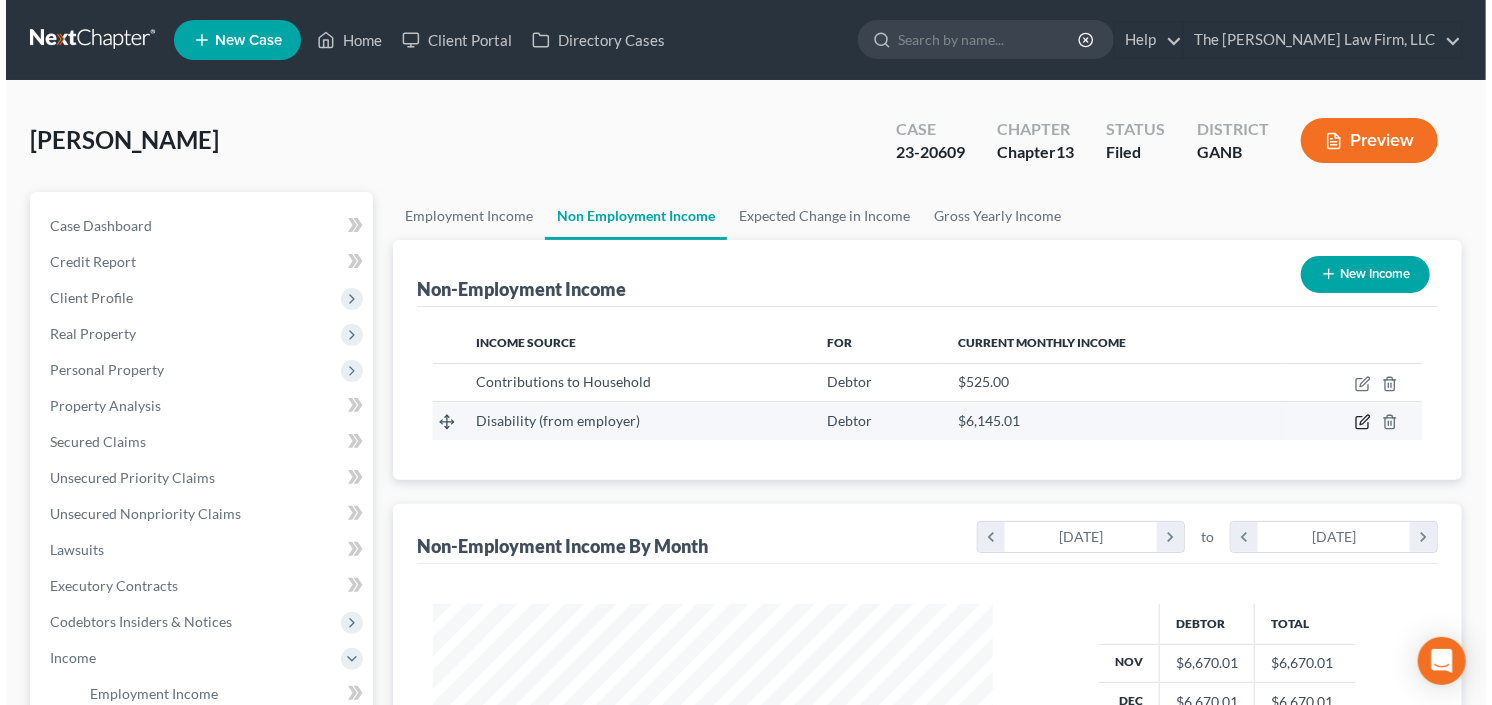 scroll, scrollTop: 999643, scrollLeft: 999394, axis: both 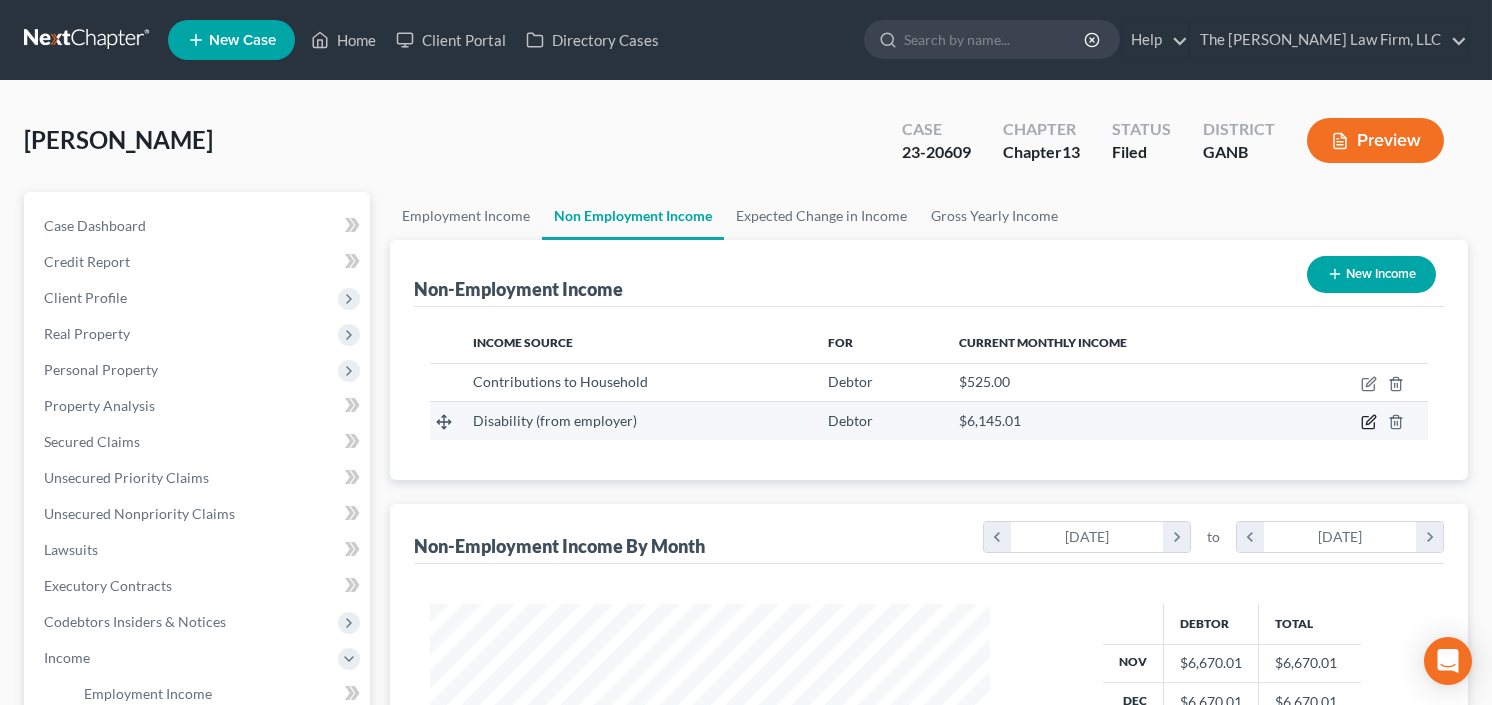 select on "1" 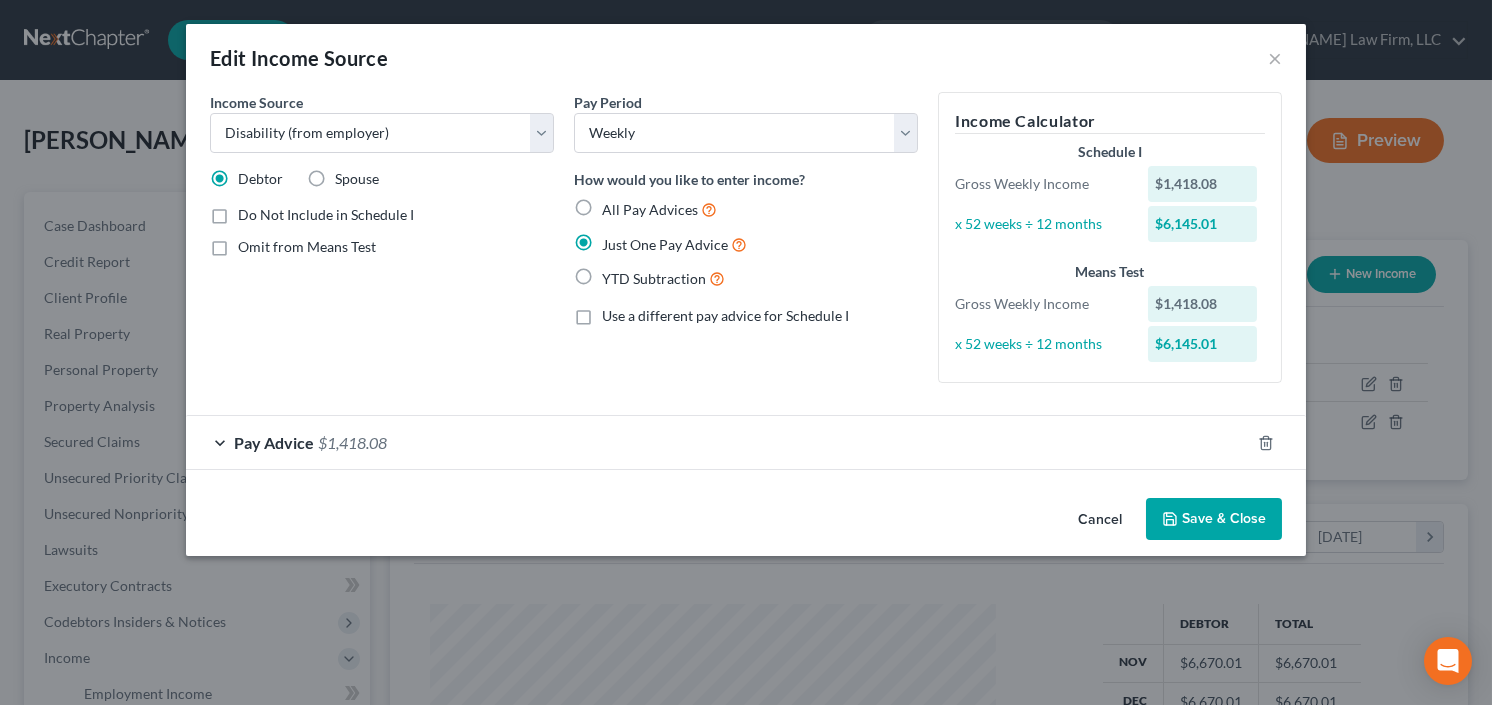 click on "Edit Income Source ×" at bounding box center [746, 58] 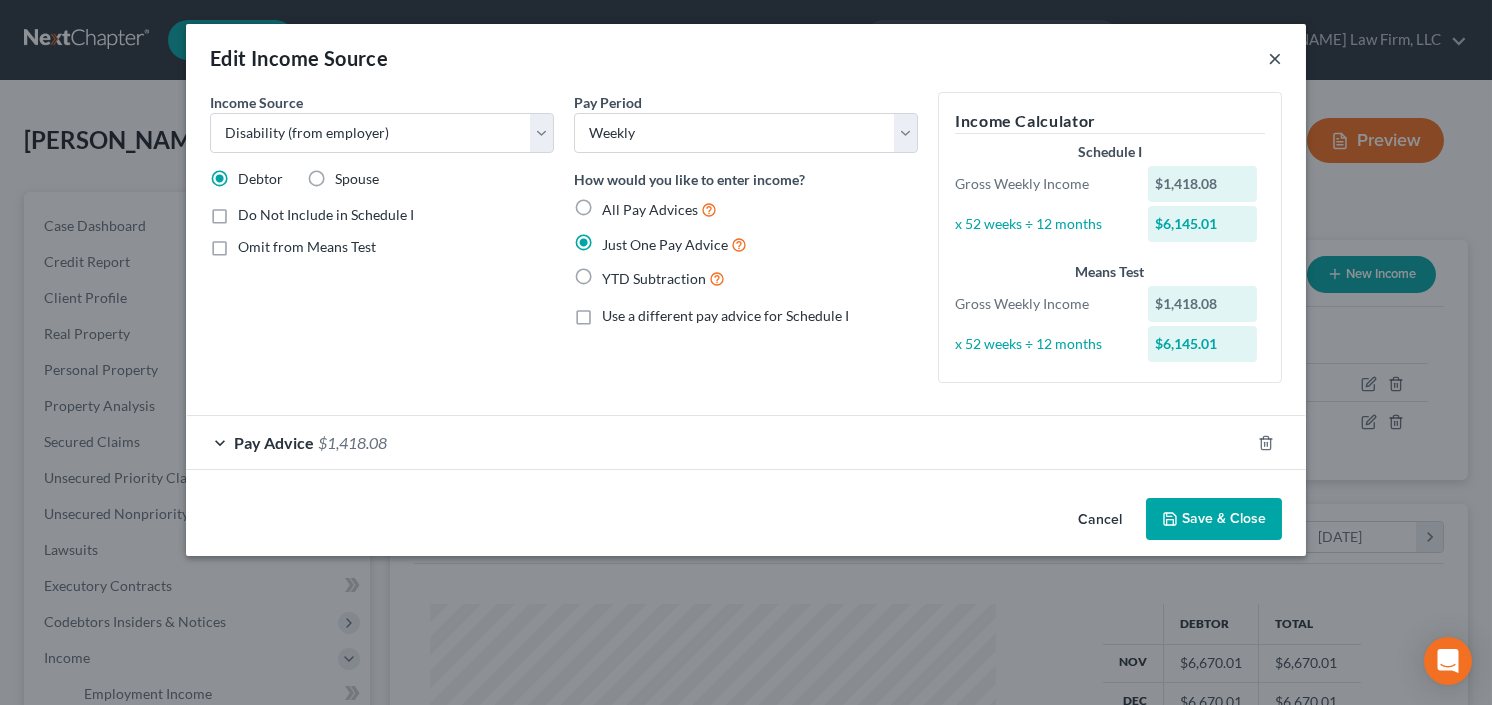 click on "×" at bounding box center (1275, 58) 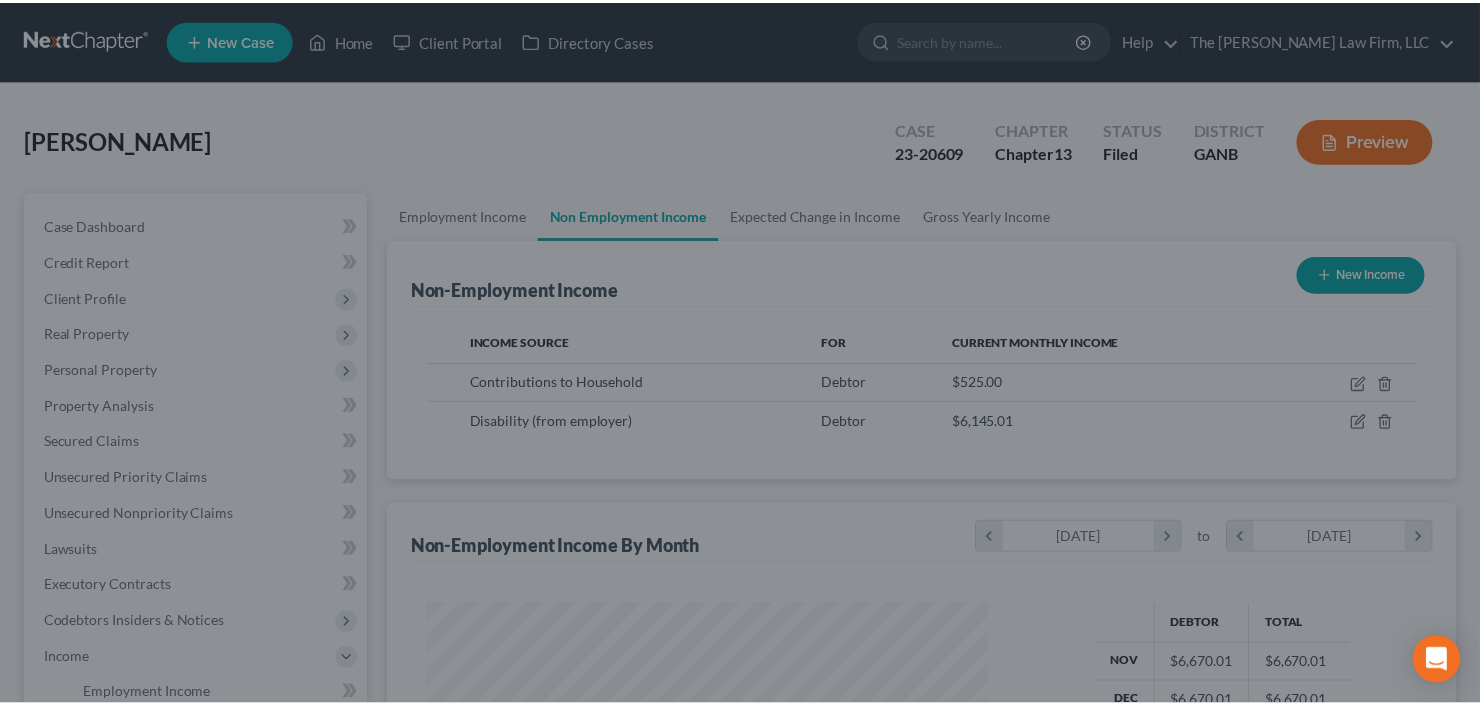 scroll, scrollTop: 357, scrollLeft: 600, axis: both 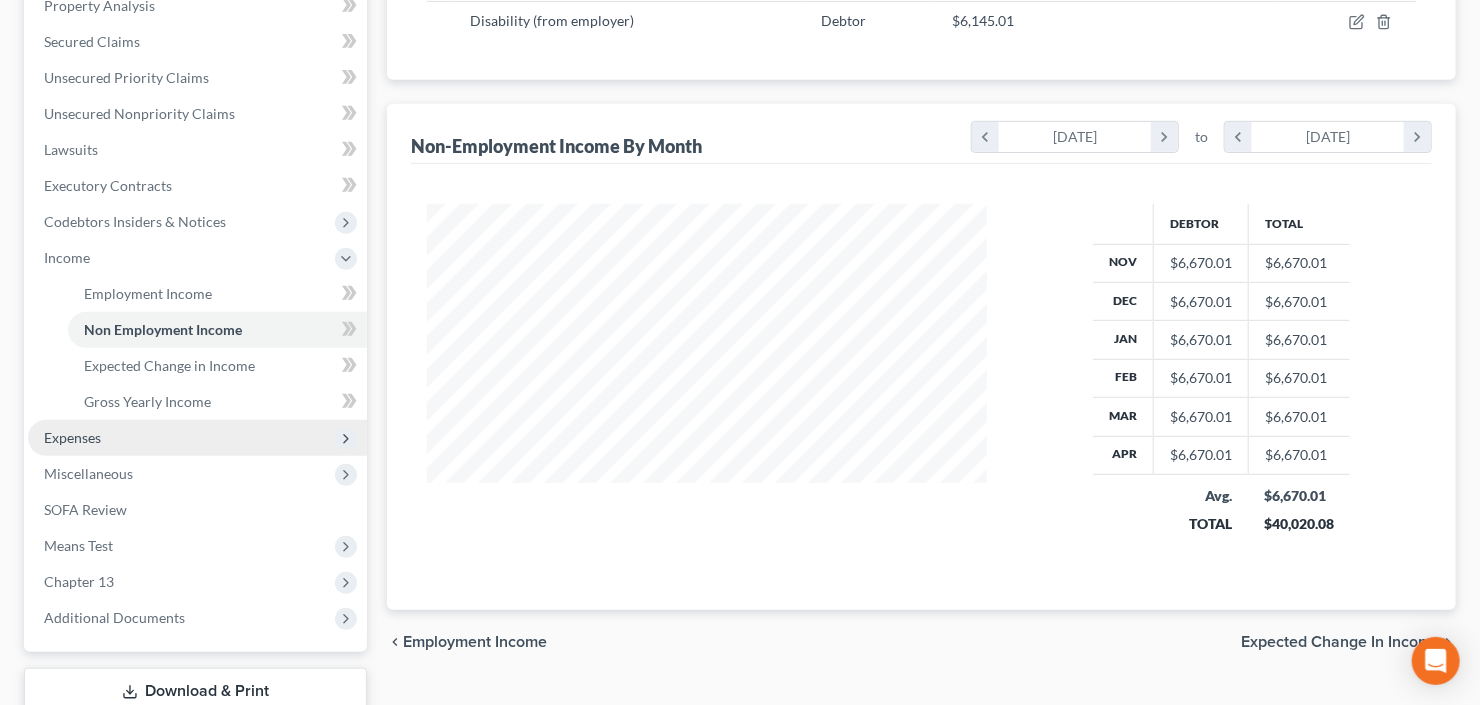 click on "Expenses" at bounding box center [197, 438] 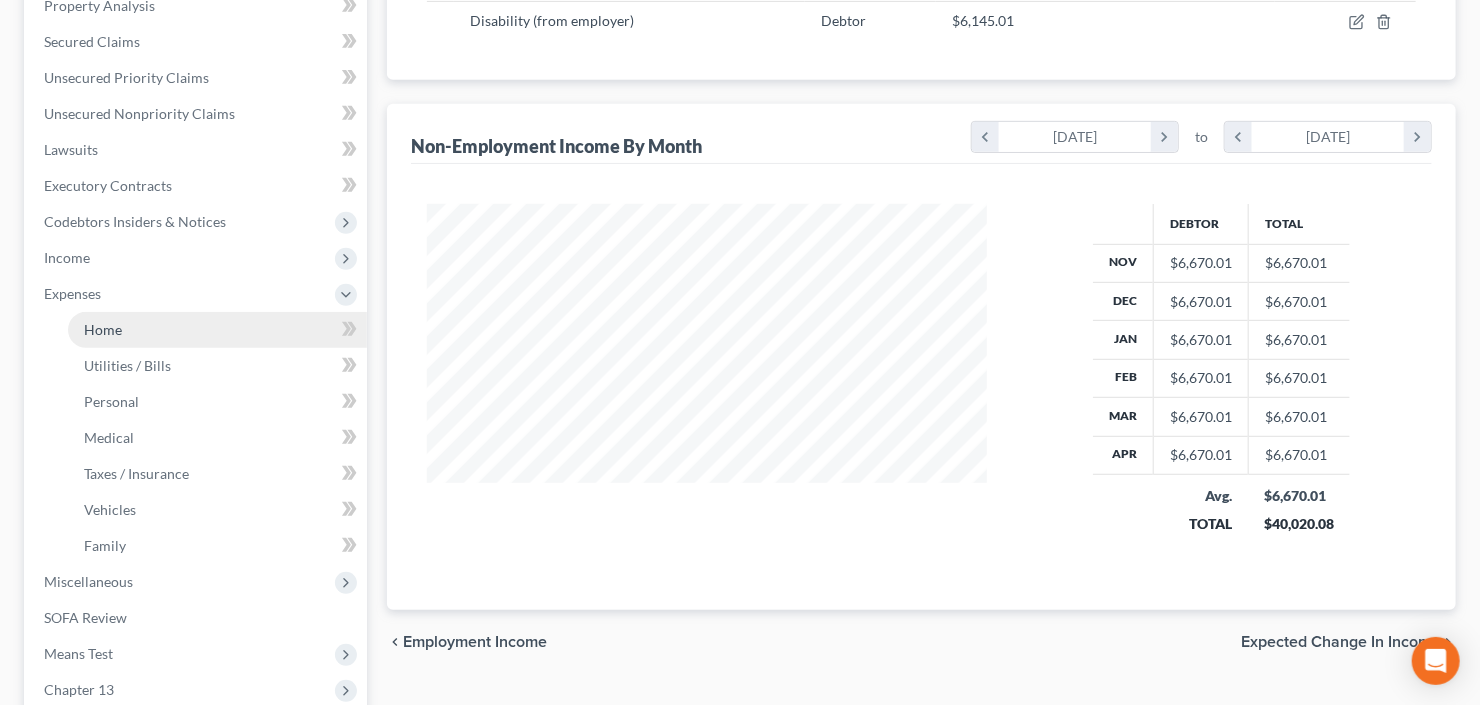 click on "Home" at bounding box center (217, 330) 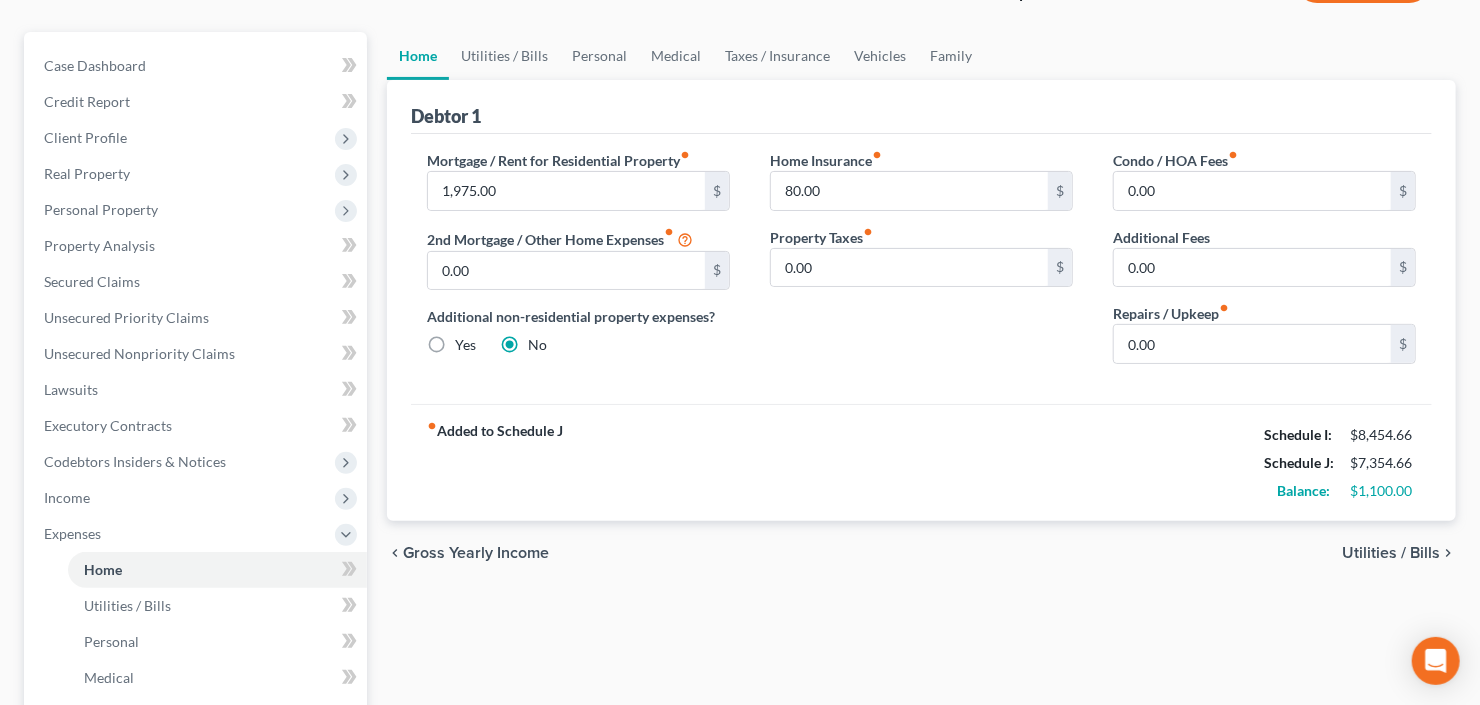 scroll, scrollTop: 240, scrollLeft: 0, axis: vertical 